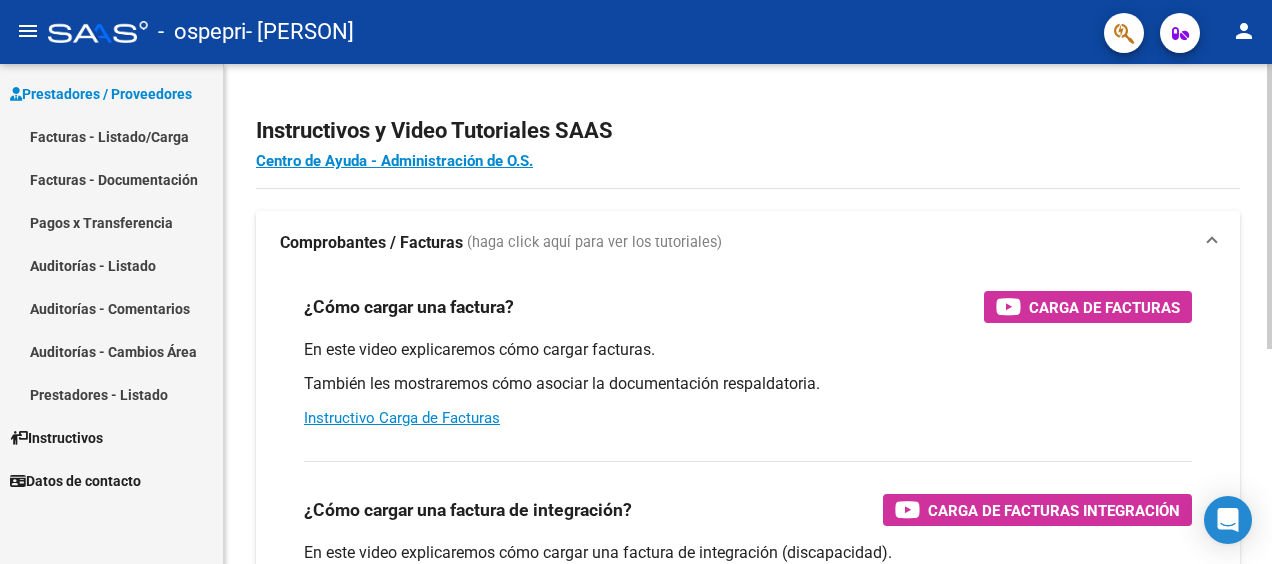scroll, scrollTop: 0, scrollLeft: 0, axis: both 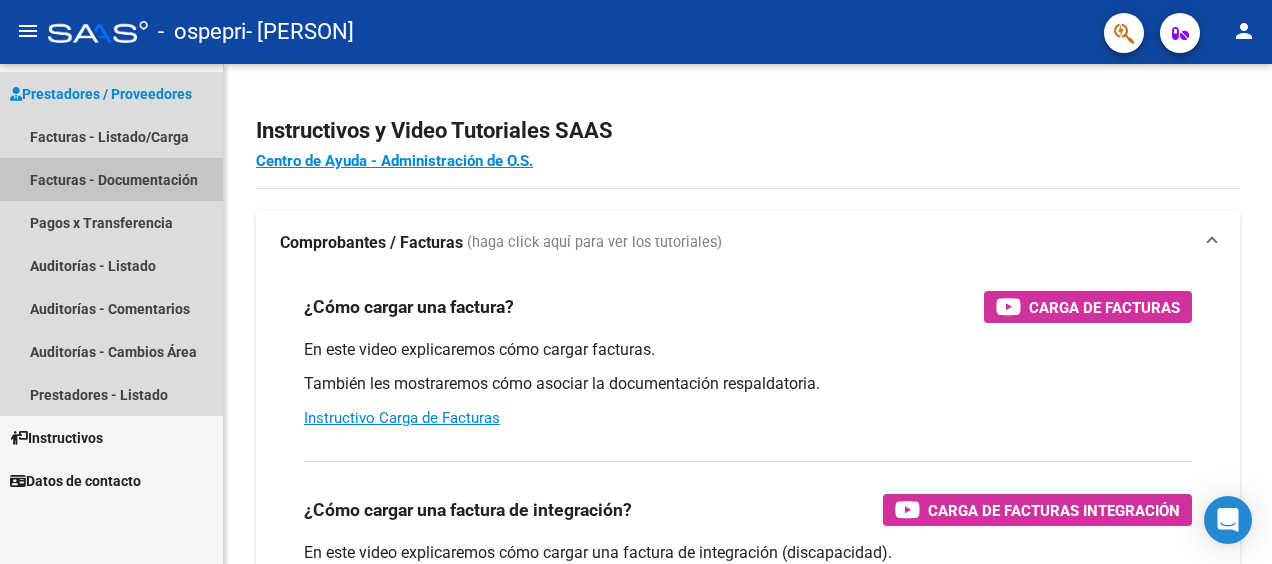 click on "Facturas - Documentación" at bounding box center [111, 179] 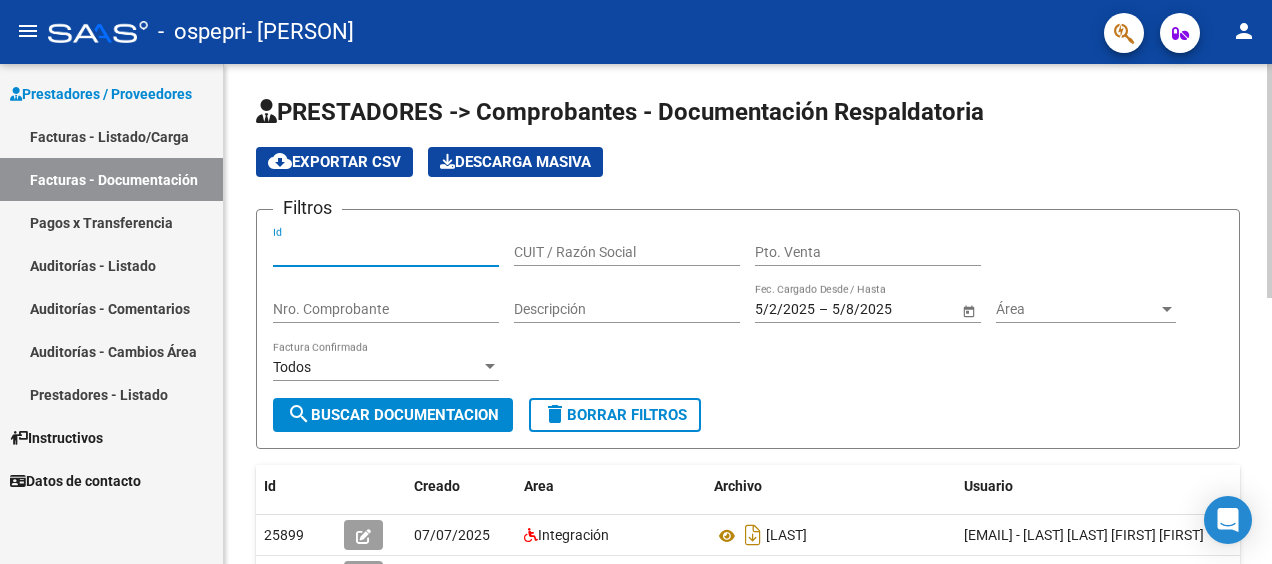 click on "Id" at bounding box center (386, 252) 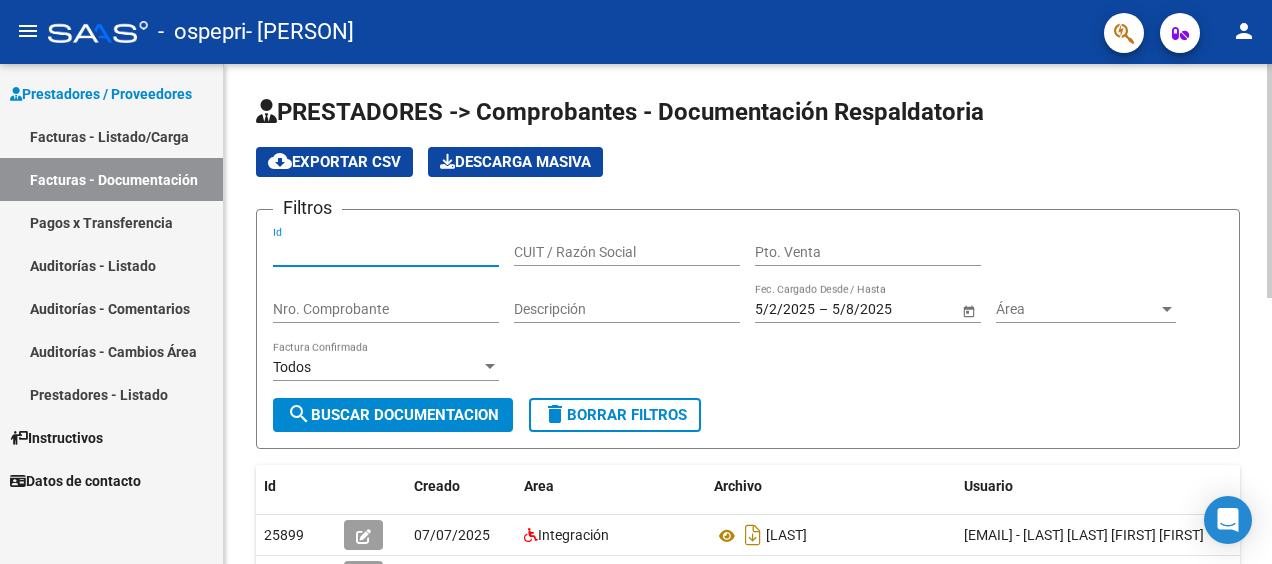 type on "[NUMBER]" 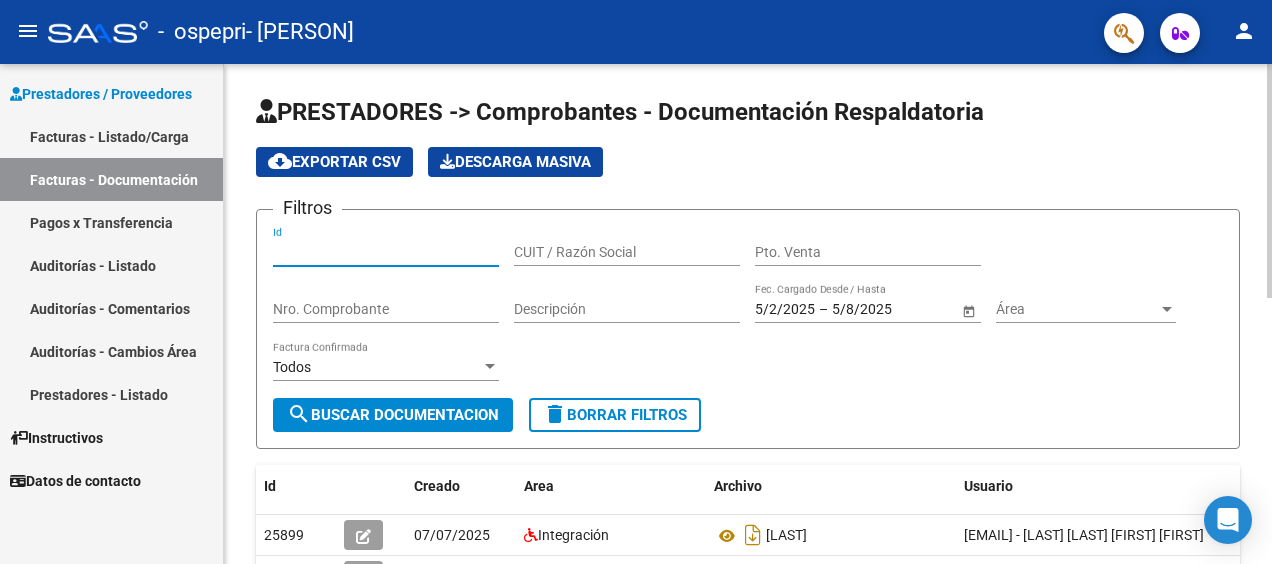 click on "CUIT / Razón Social" at bounding box center [627, 252] 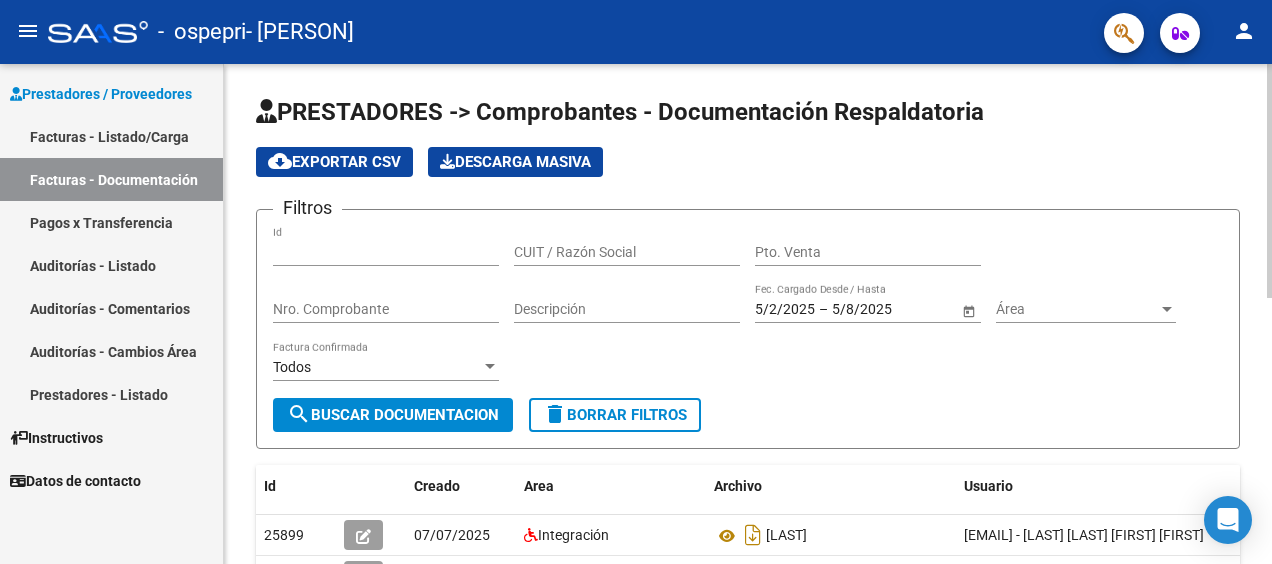 click on "Pto. Venta" 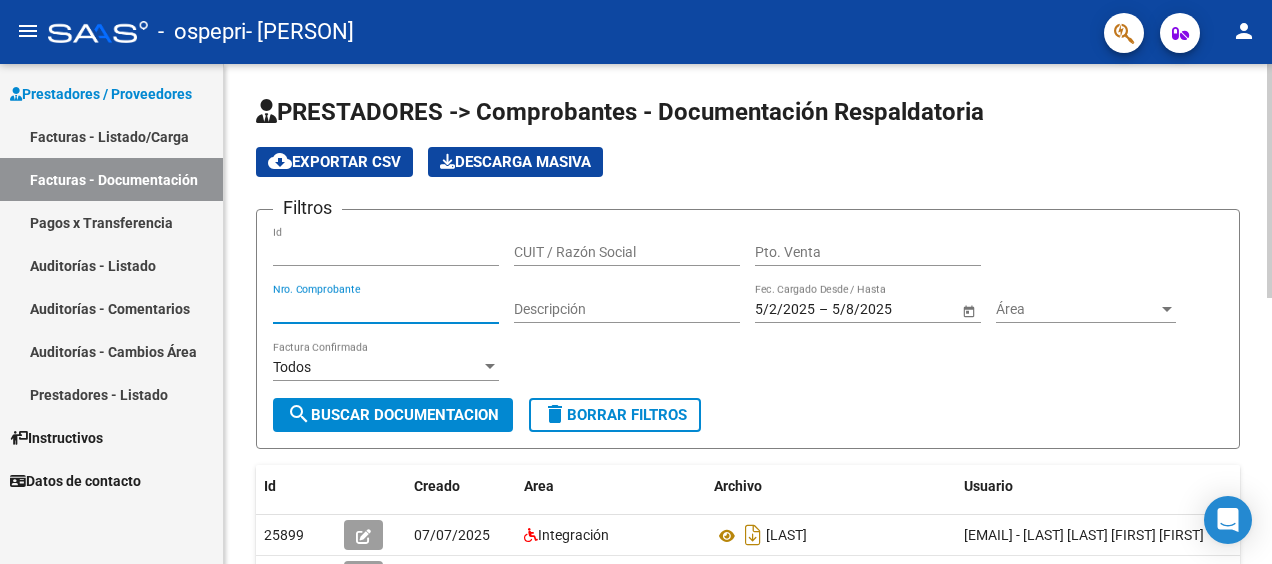 click on "Nro. Comprobante" at bounding box center (386, 309) 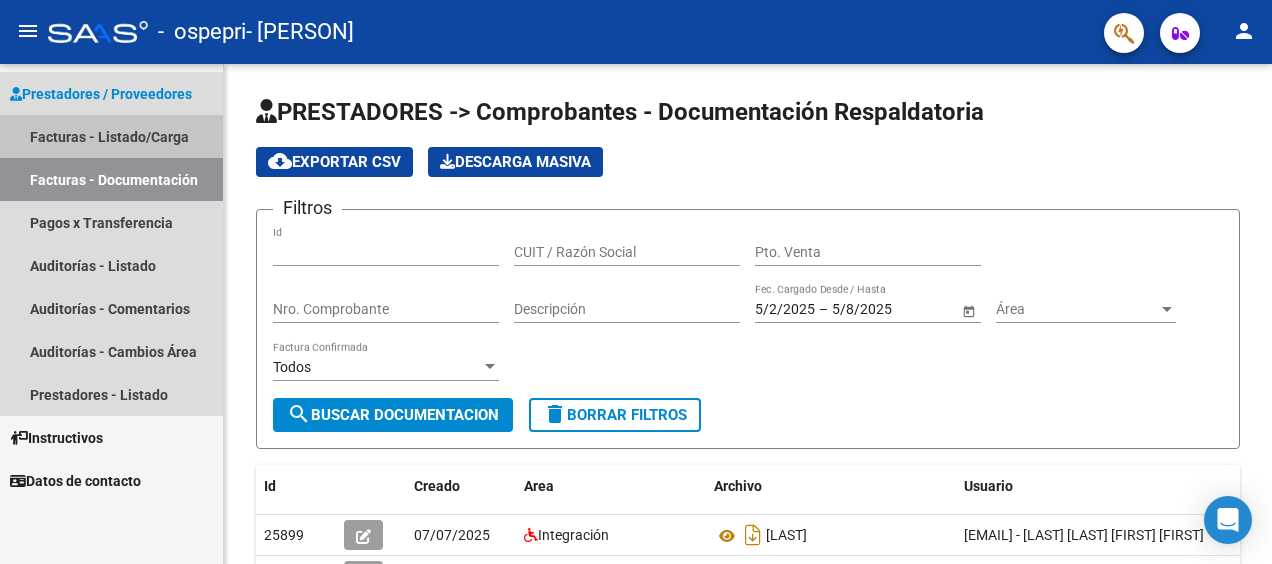 click on "Facturas - Listado/Carga" at bounding box center (111, 136) 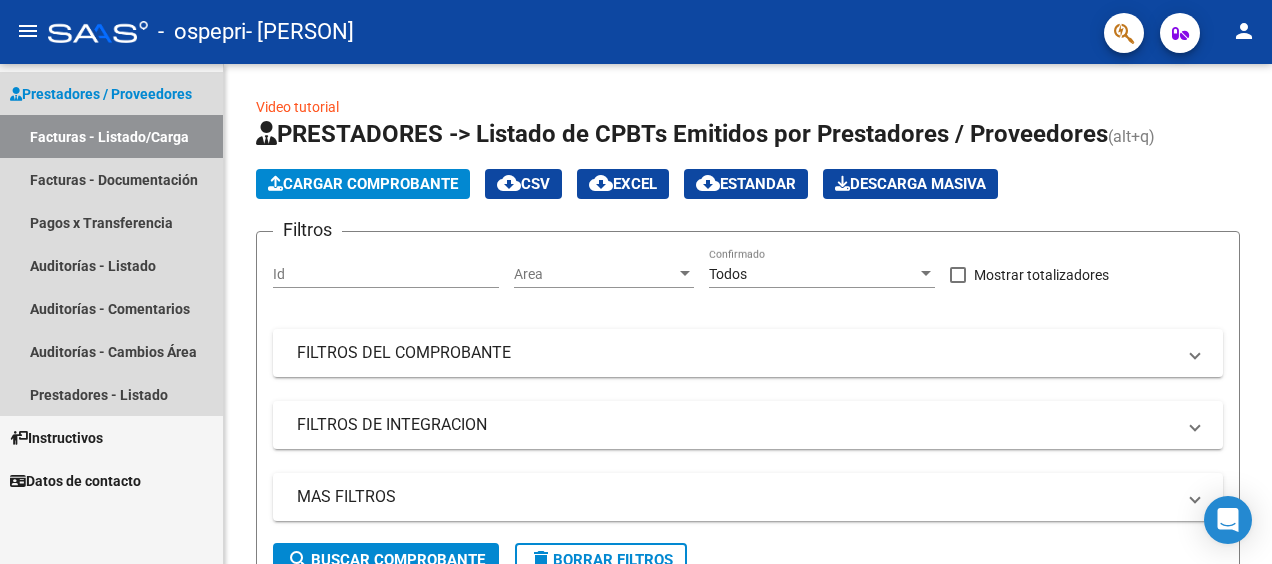 click on "Facturas - Listado/Carga" at bounding box center (111, 136) 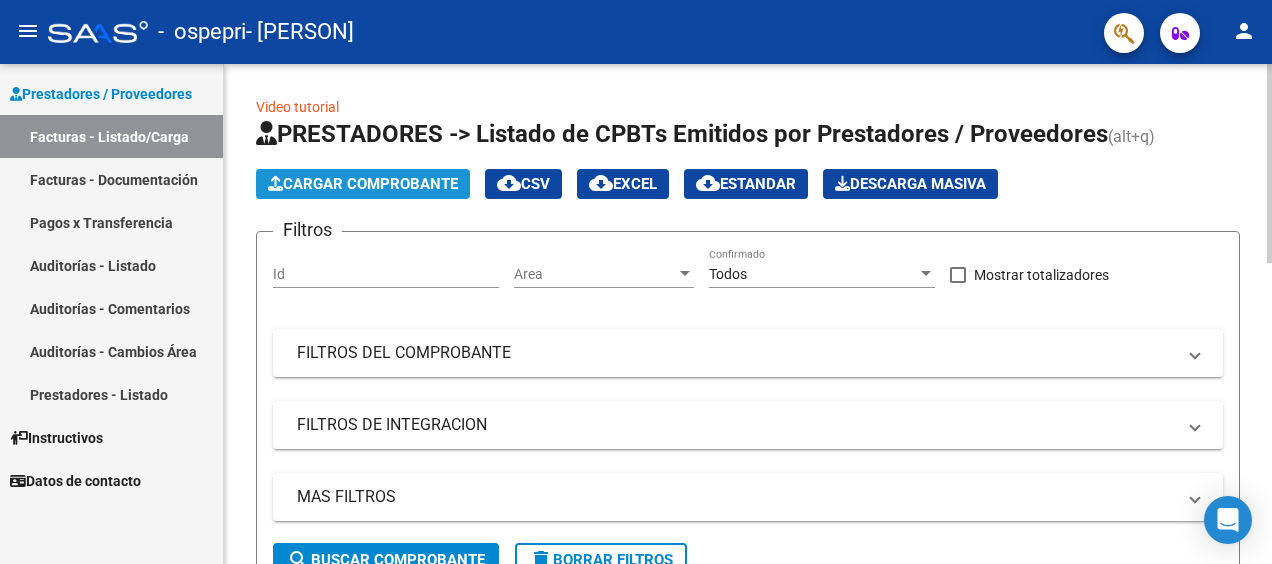 click on "Cargar Comprobante" 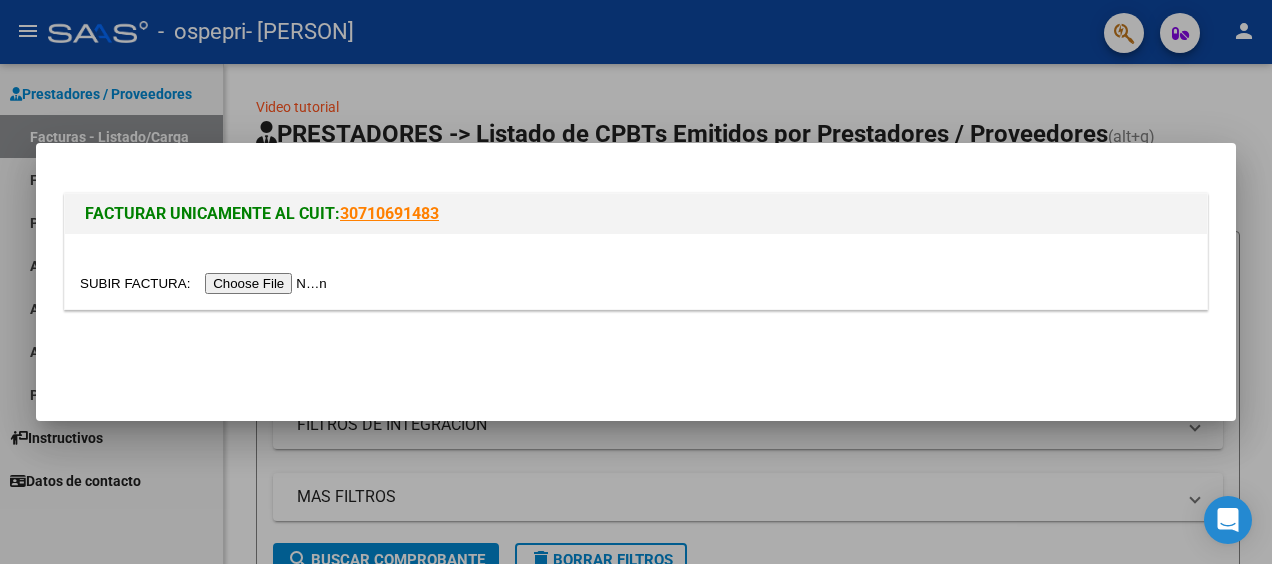 click at bounding box center [206, 283] 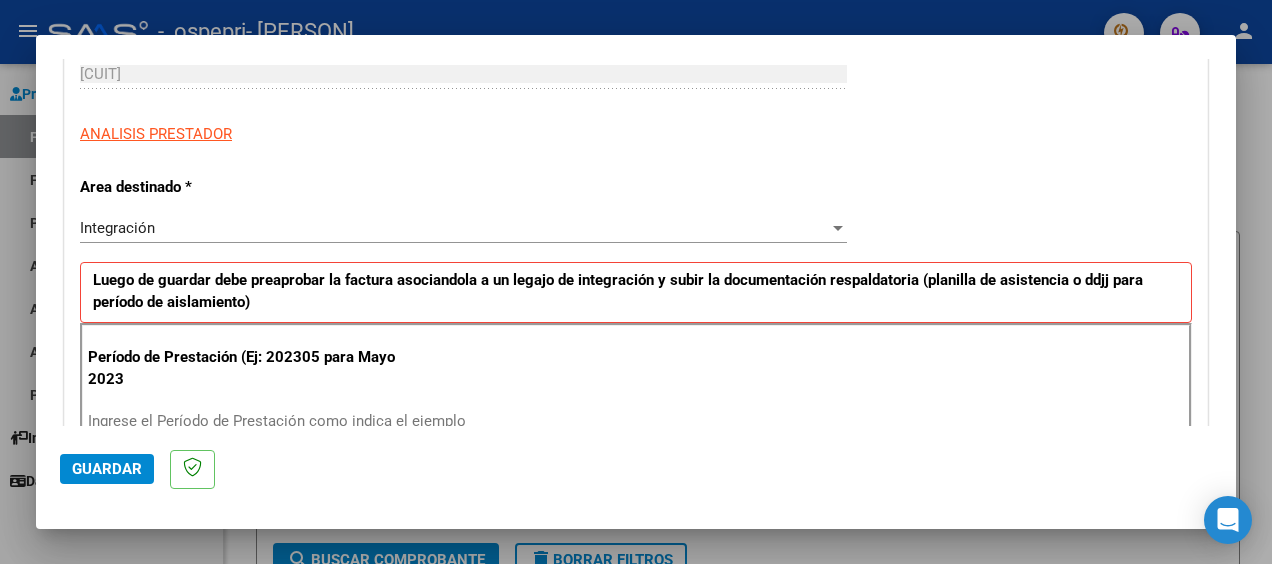 scroll, scrollTop: 322, scrollLeft: 0, axis: vertical 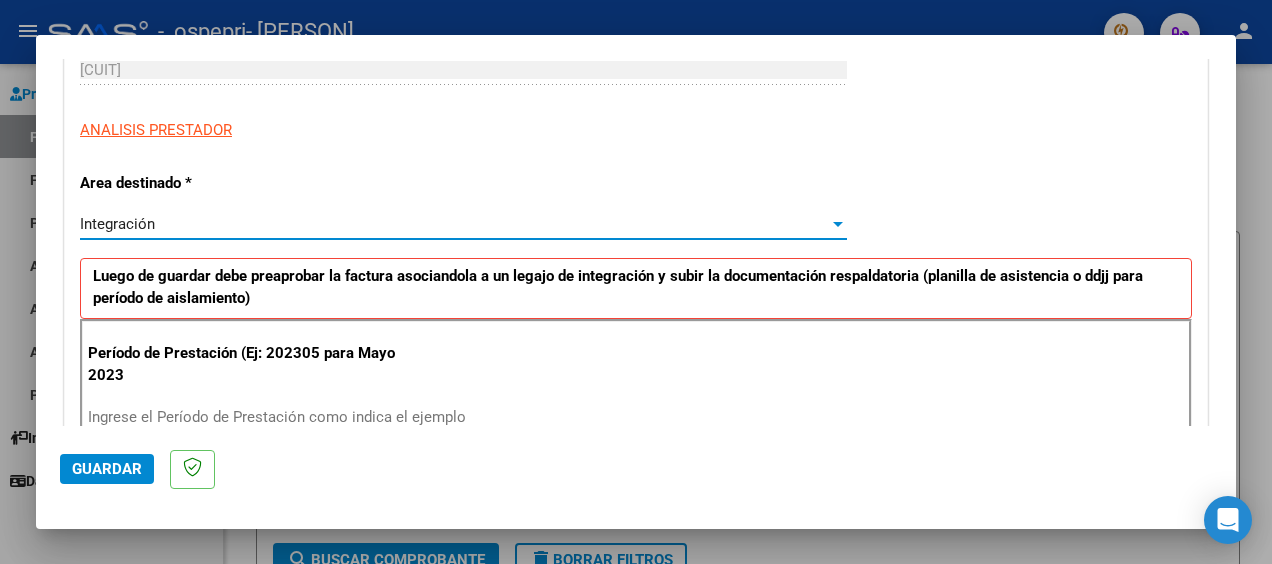 click on "Integración" at bounding box center [454, 224] 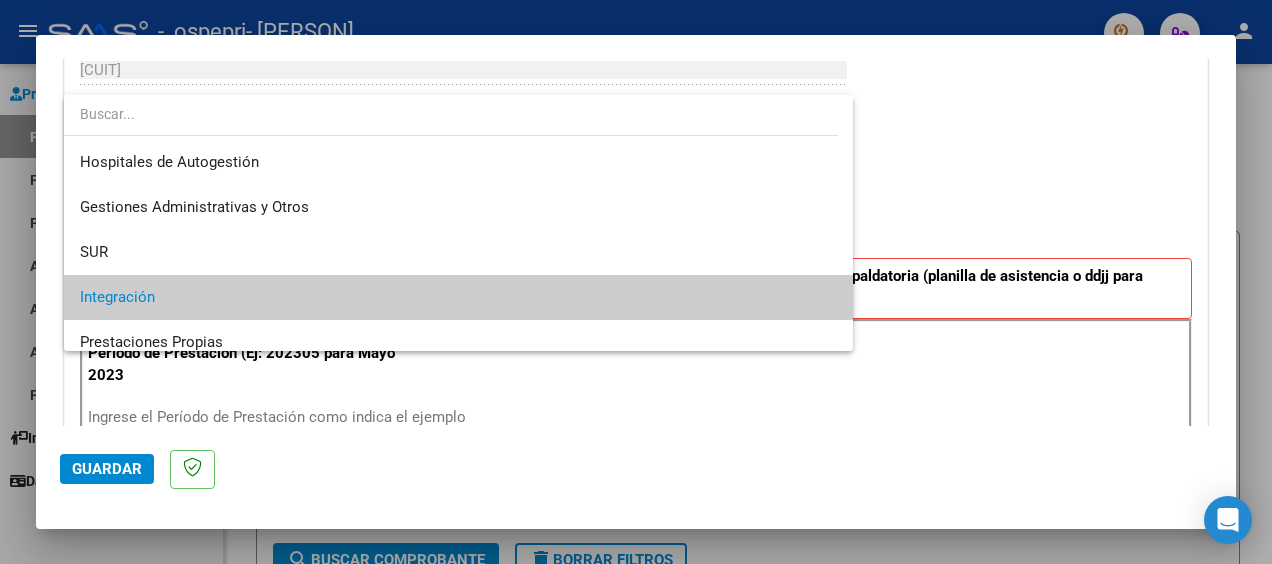 scroll, scrollTop: 74, scrollLeft: 0, axis: vertical 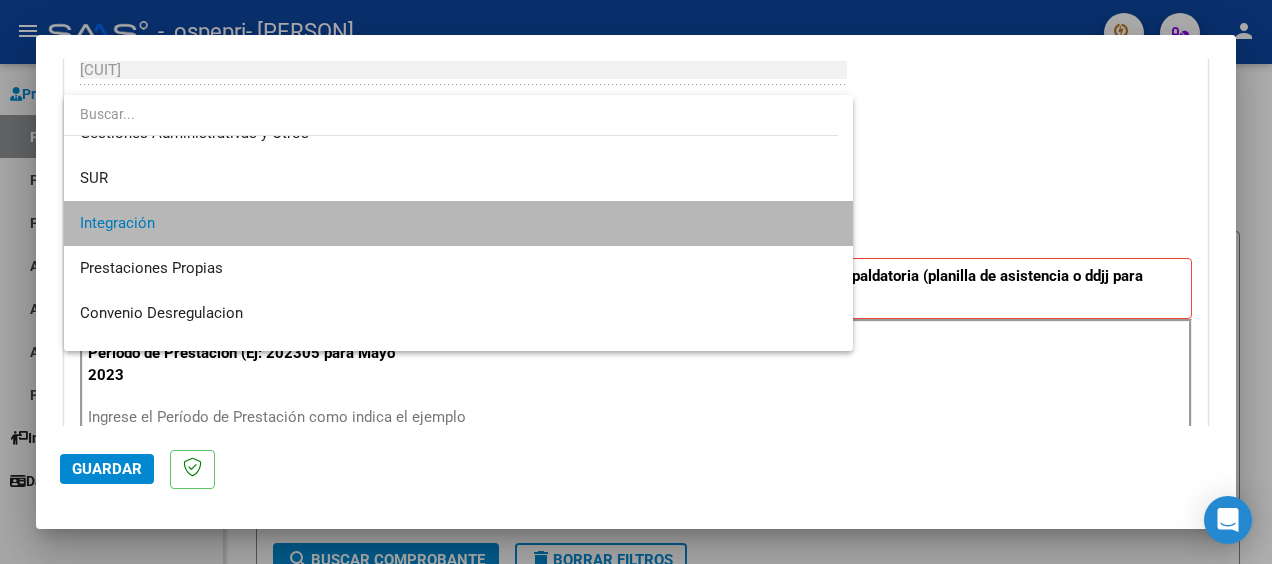 click on "Integración" at bounding box center (458, 223) 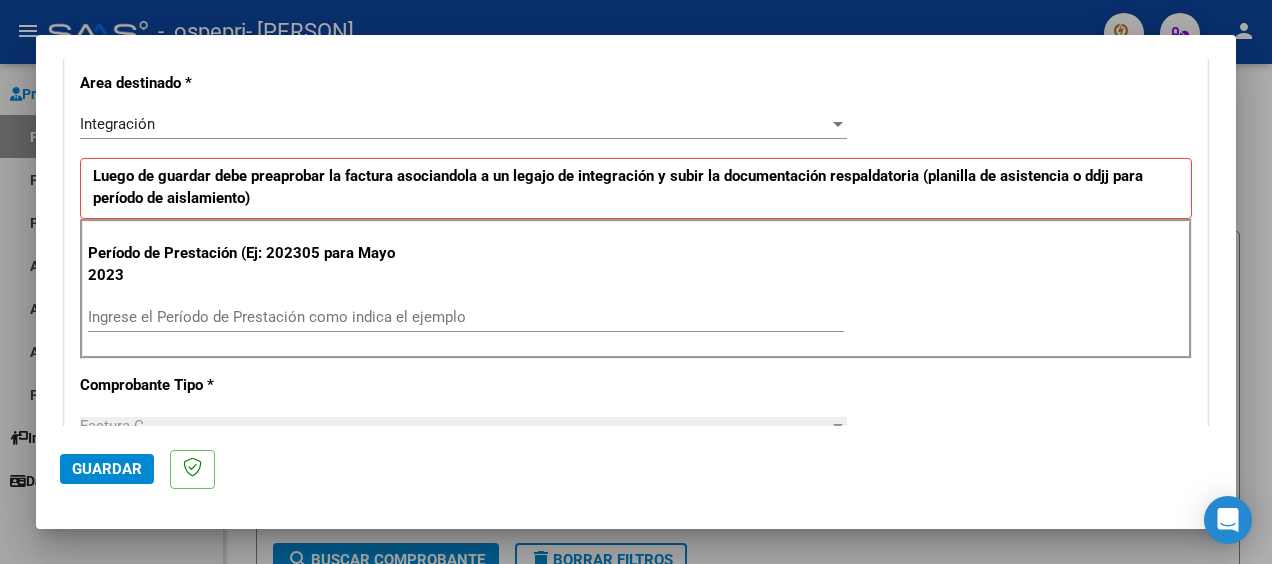 scroll, scrollTop: 430, scrollLeft: 0, axis: vertical 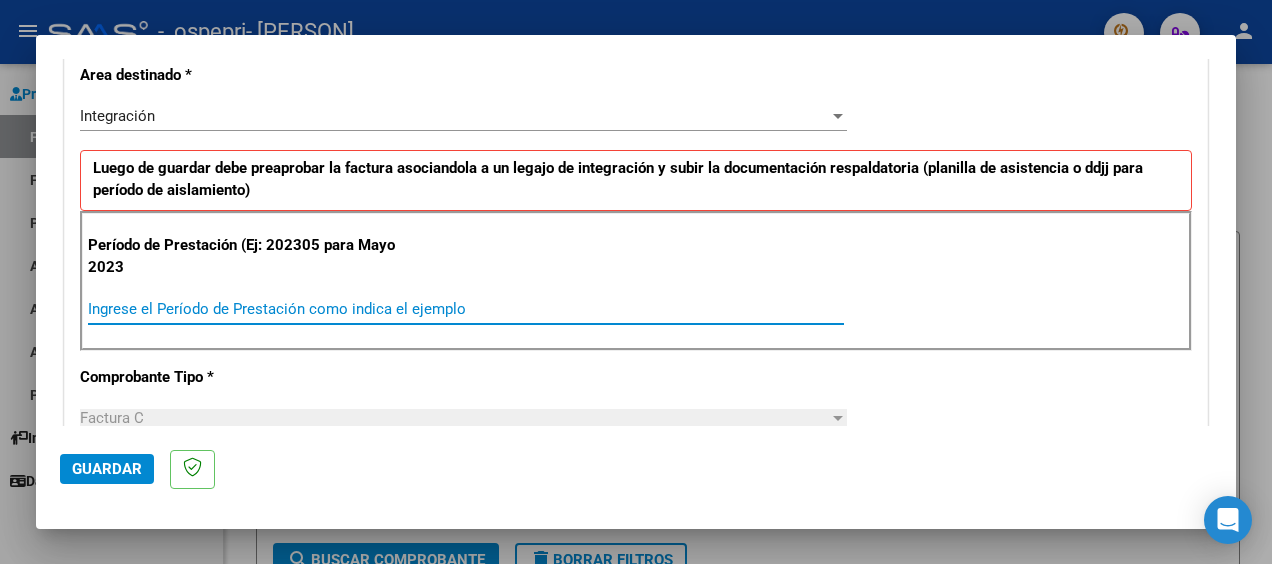 click on "Ingrese el Período de Prestación como indica el ejemplo" at bounding box center (466, 309) 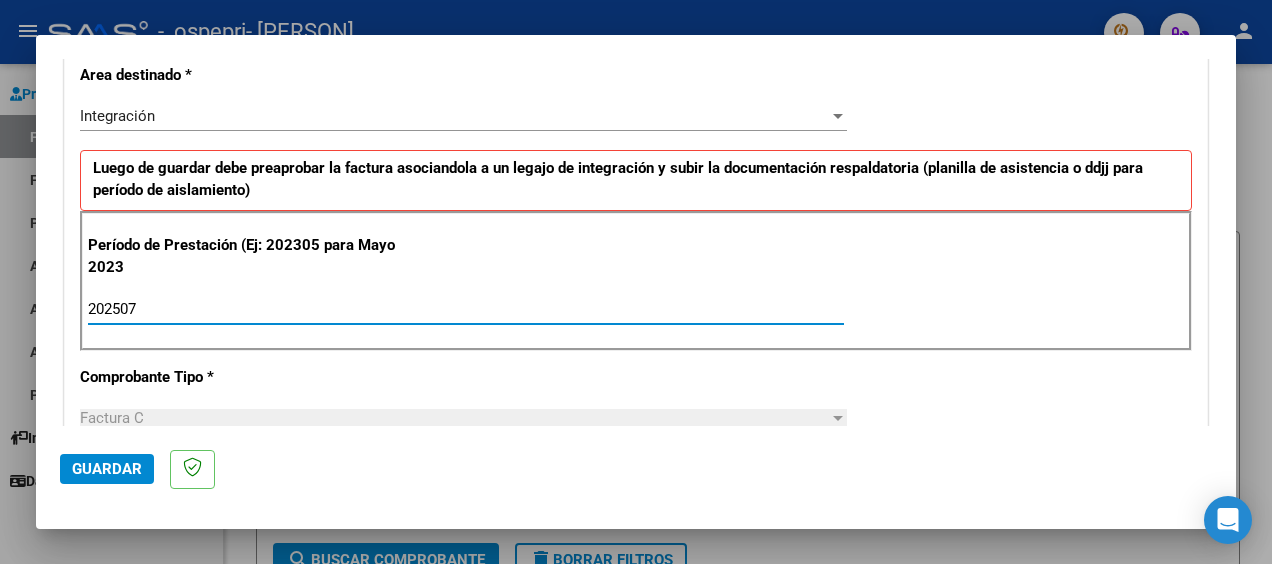 type on "202507" 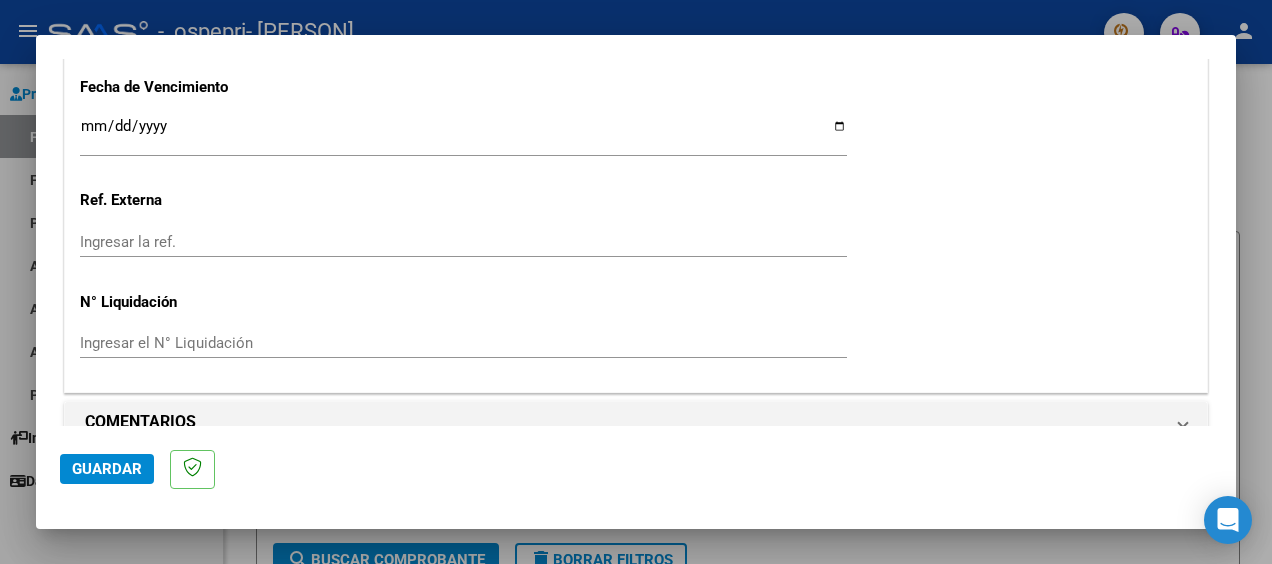 scroll, scrollTop: 1411, scrollLeft: 0, axis: vertical 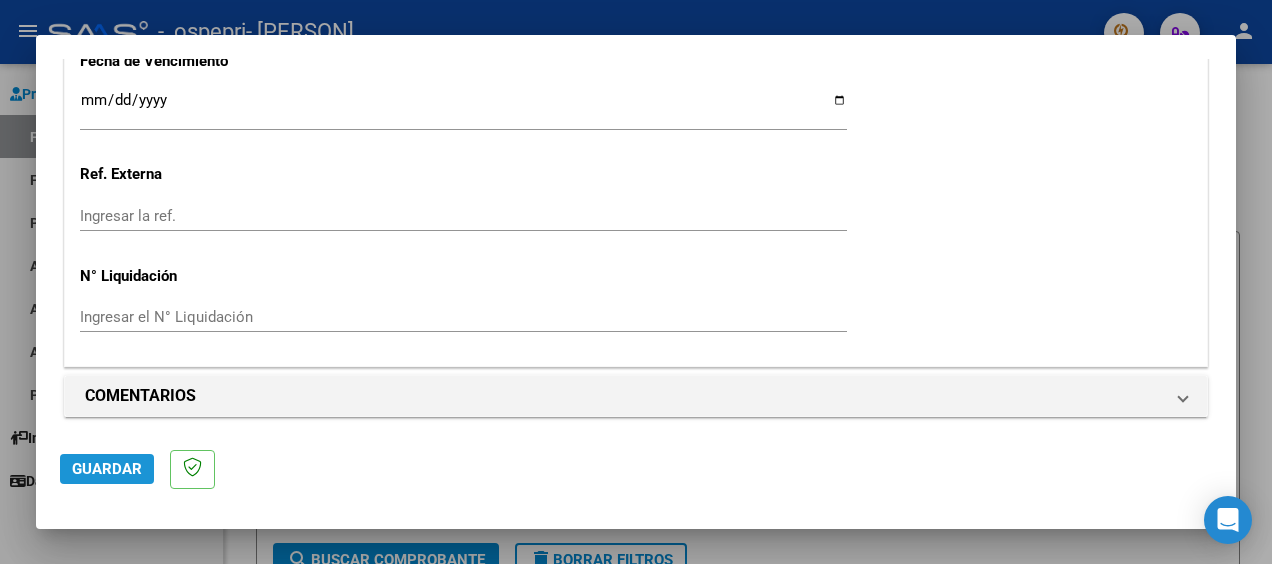 click on "Guardar" 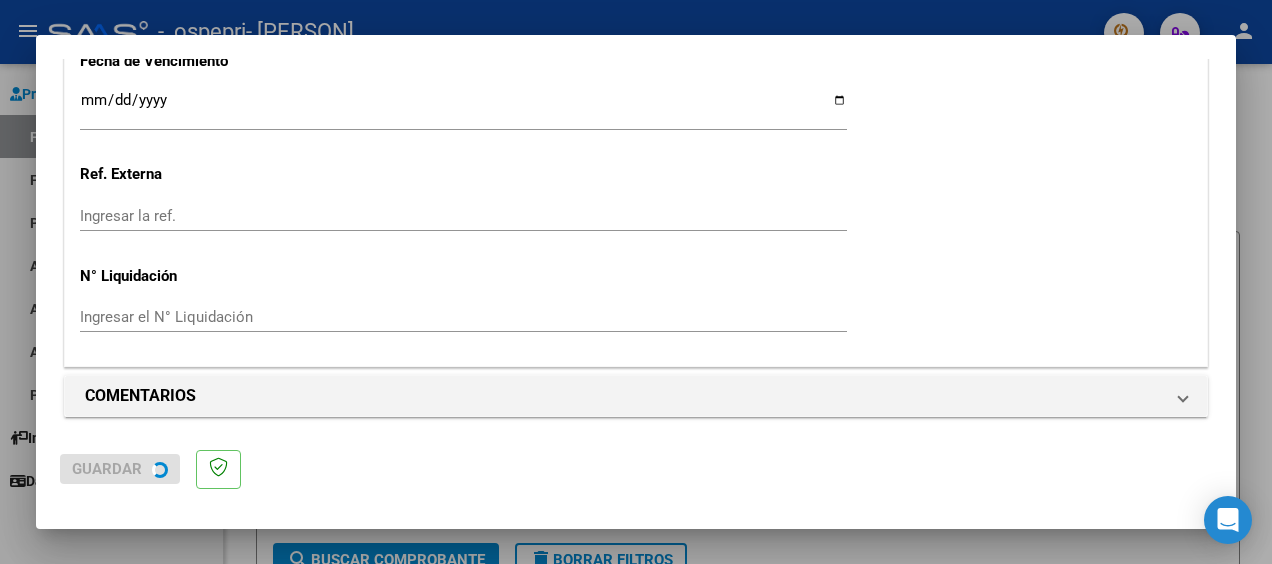 scroll, scrollTop: 0, scrollLeft: 0, axis: both 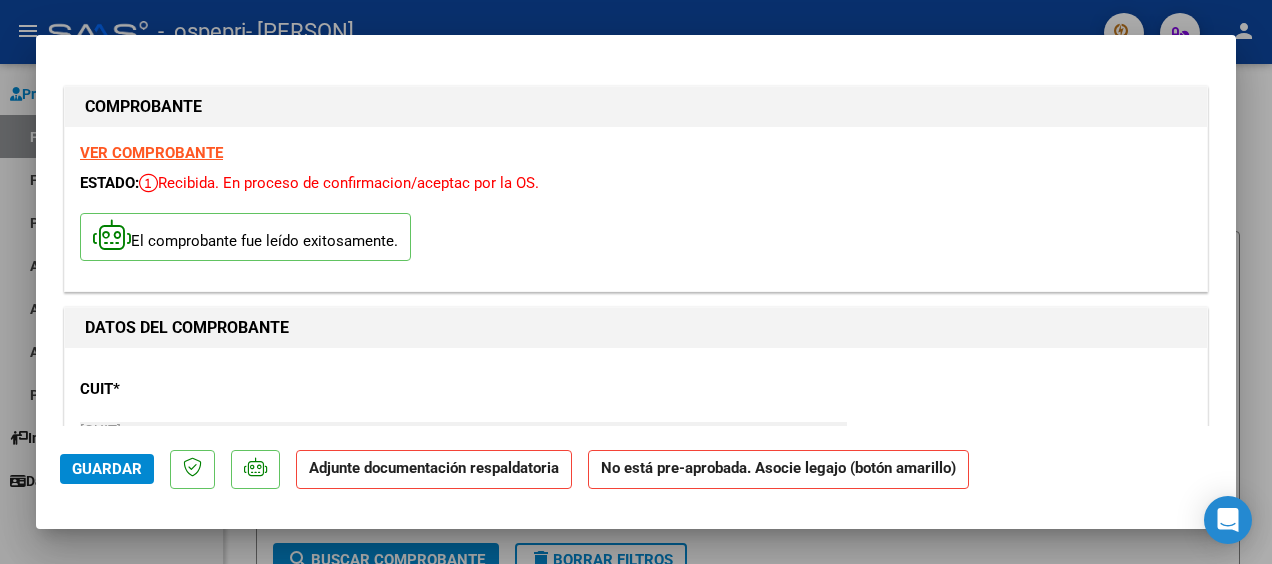 click on "Guardar" 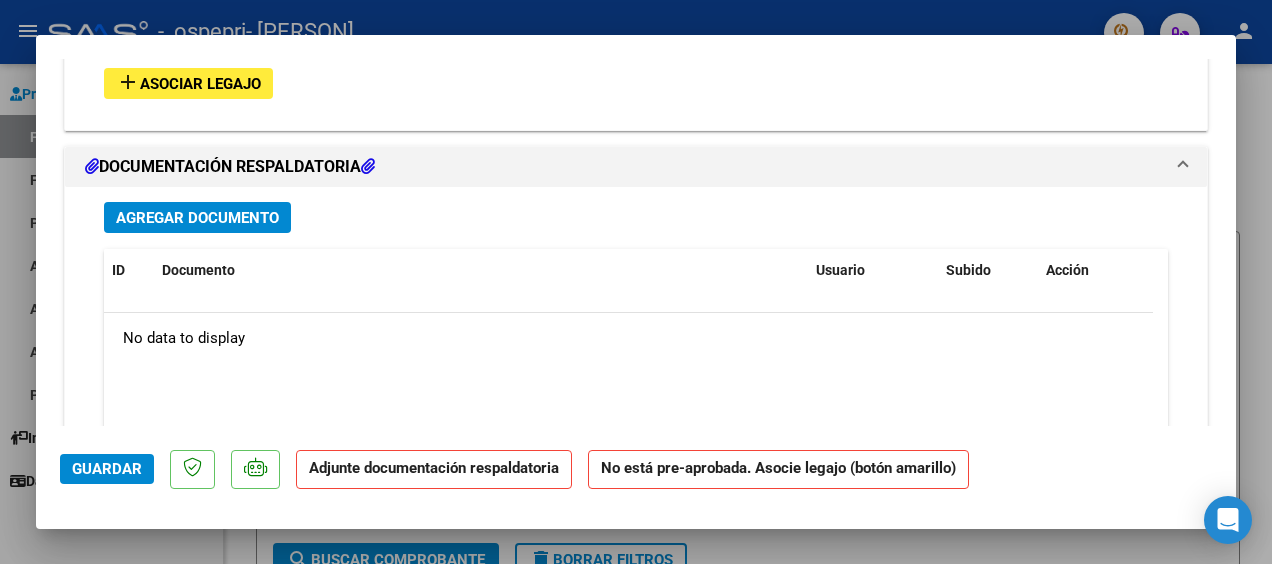 scroll, scrollTop: 1851, scrollLeft: 0, axis: vertical 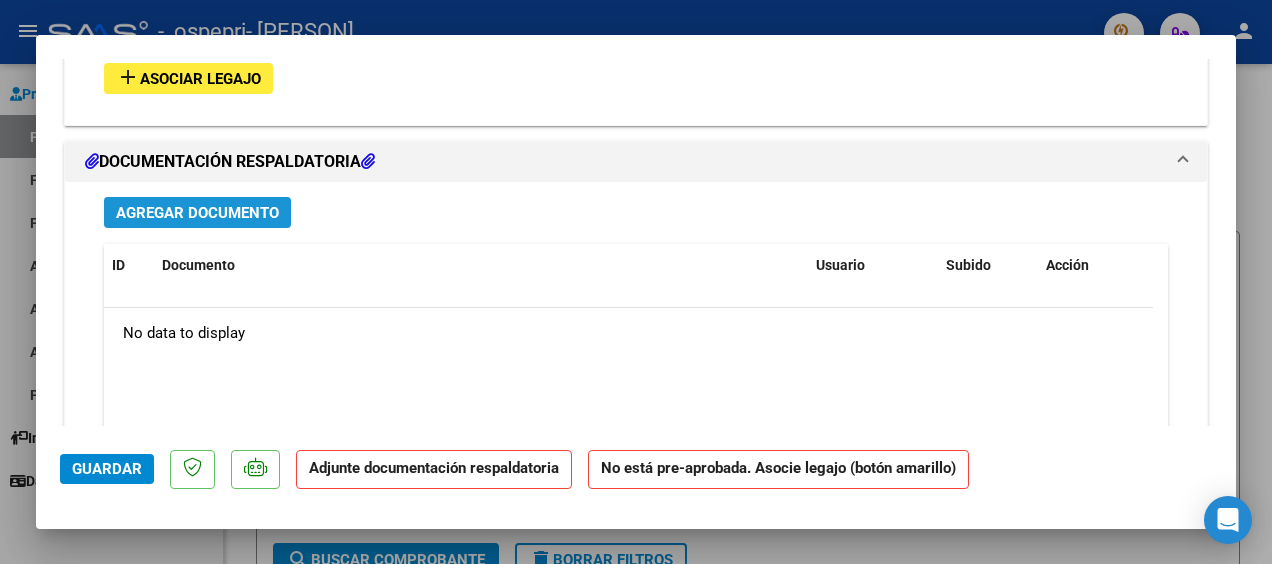 click on "Agregar Documento" at bounding box center [197, 213] 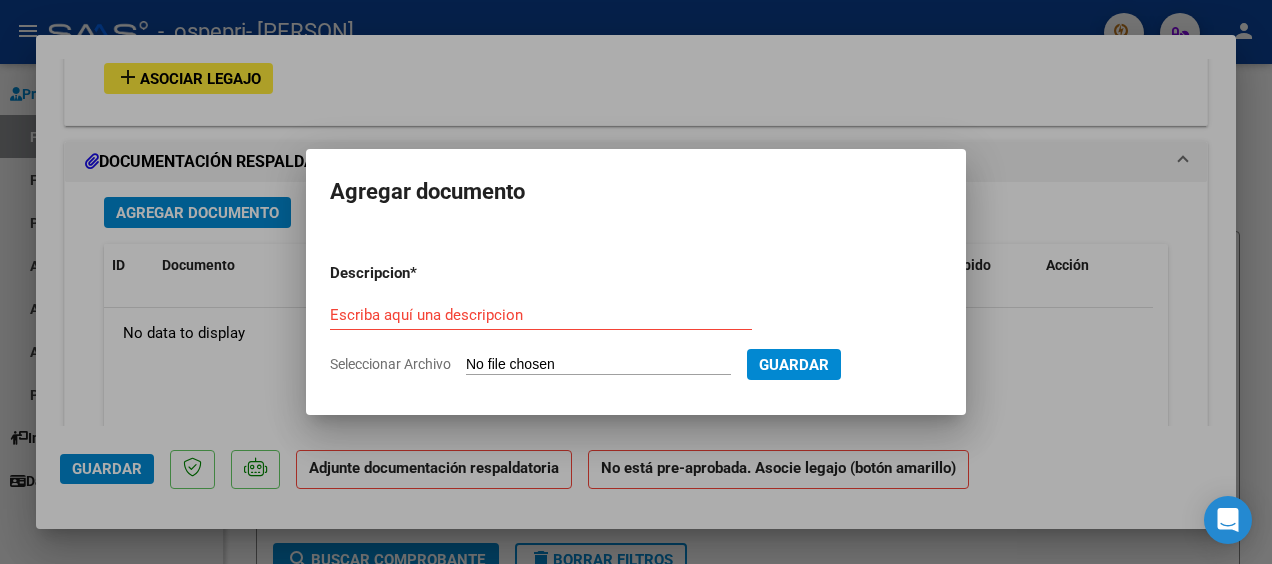 click on "Seleccionar Archivo" at bounding box center [598, 365] 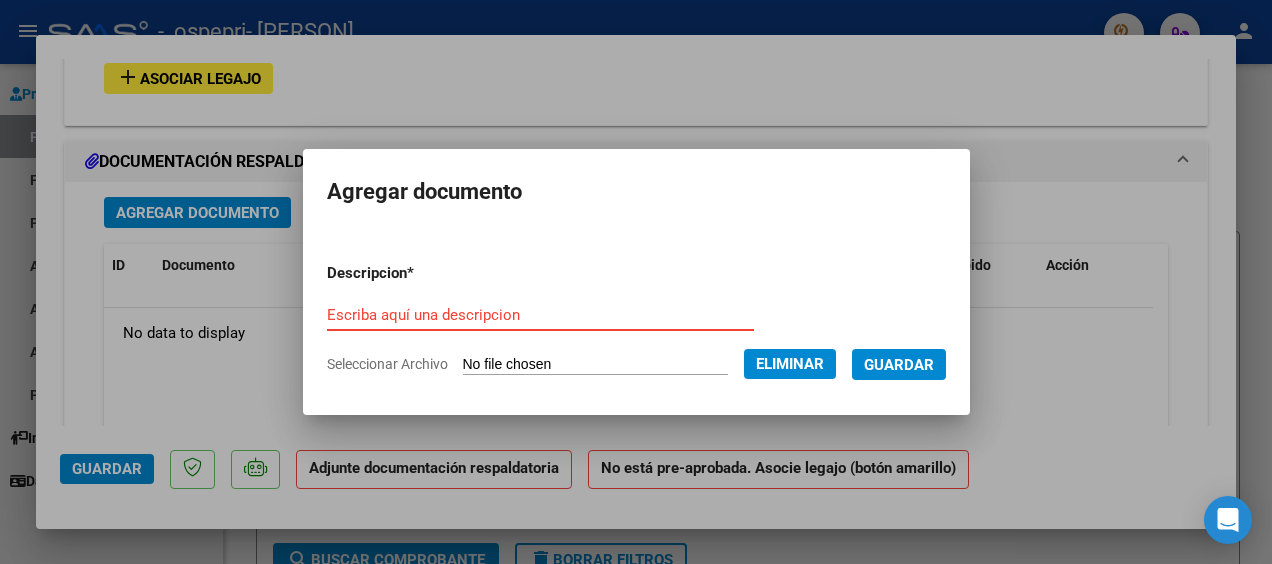 click on "Escriba aquí una descripcion" at bounding box center (540, 315) 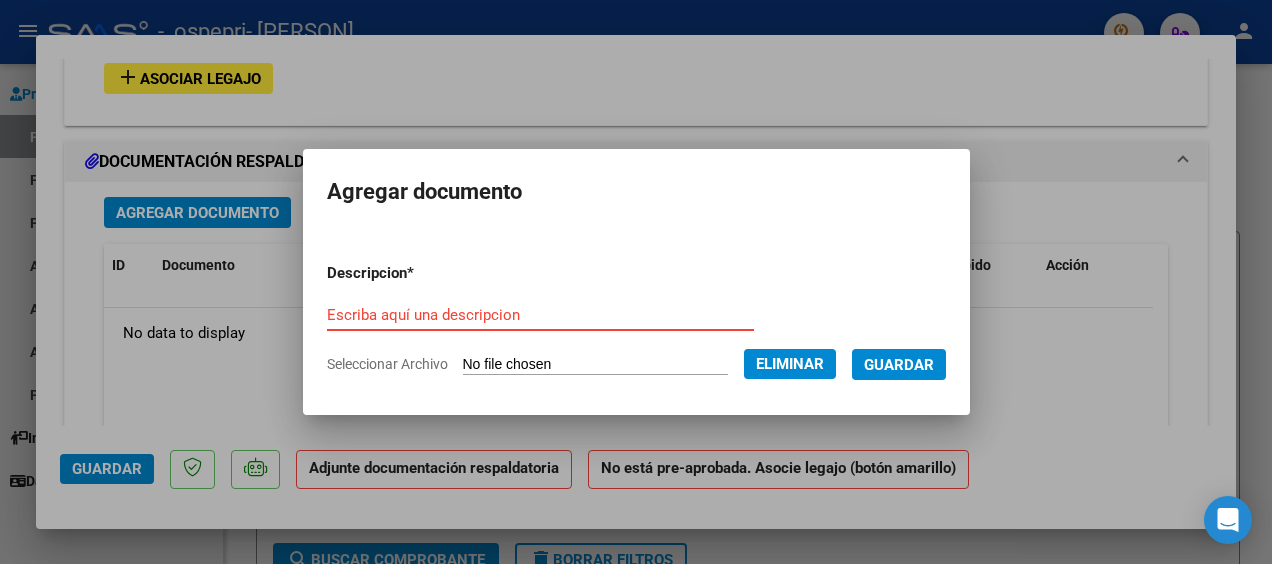 click on "Escriba aquí una descripcion" at bounding box center (540, 315) 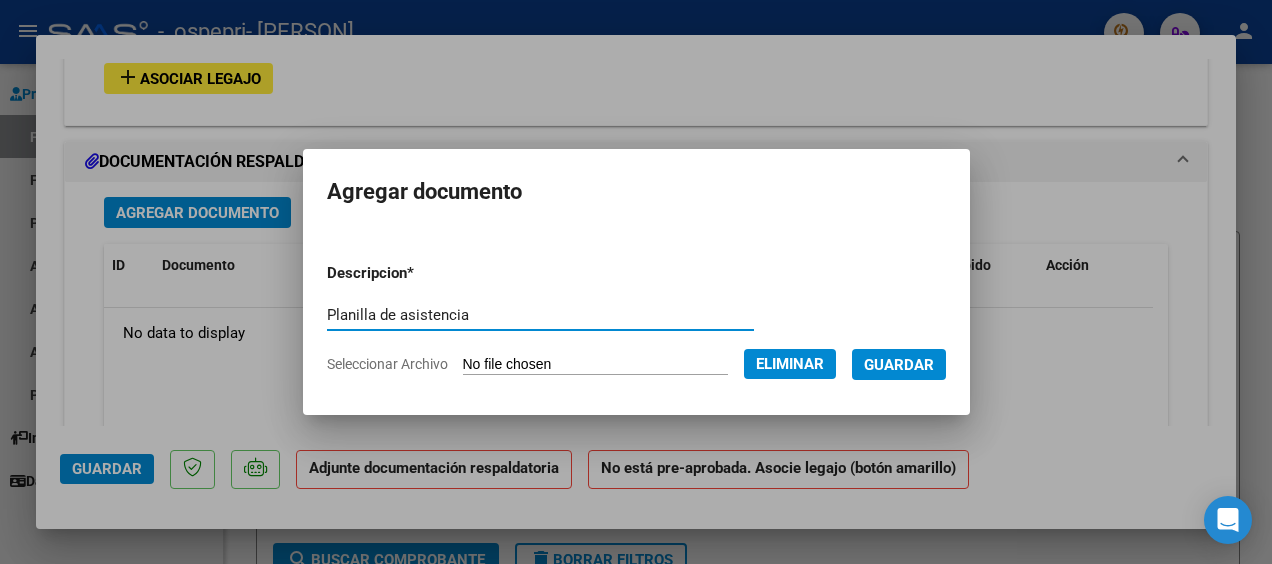 type on "Planilla de asistencia" 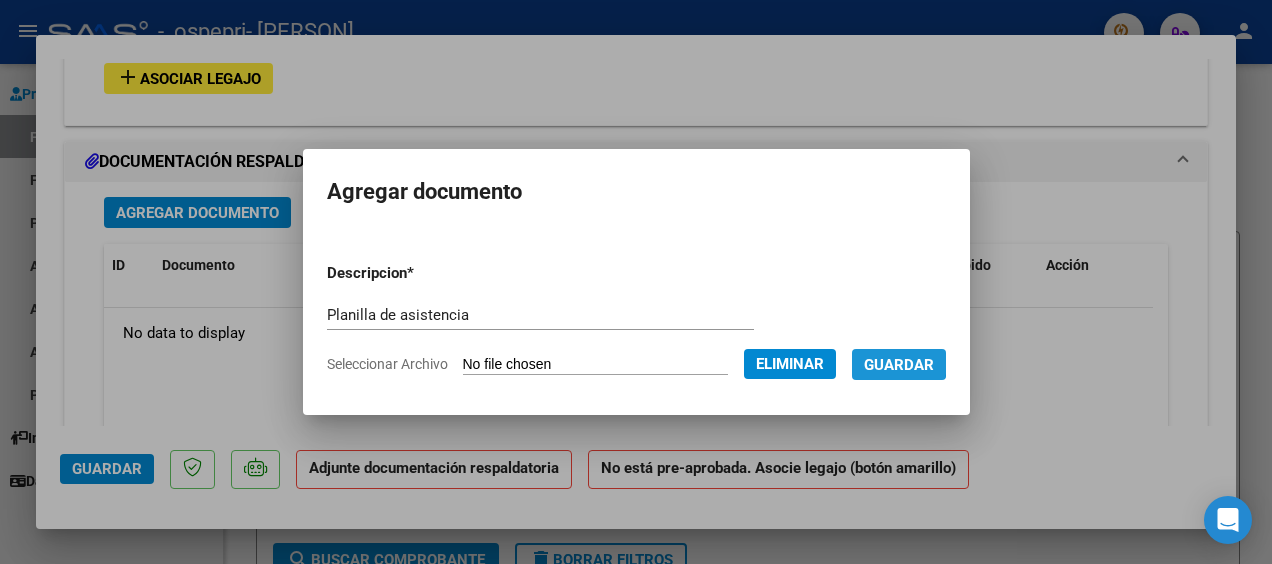 click on "Guardar" at bounding box center (899, 365) 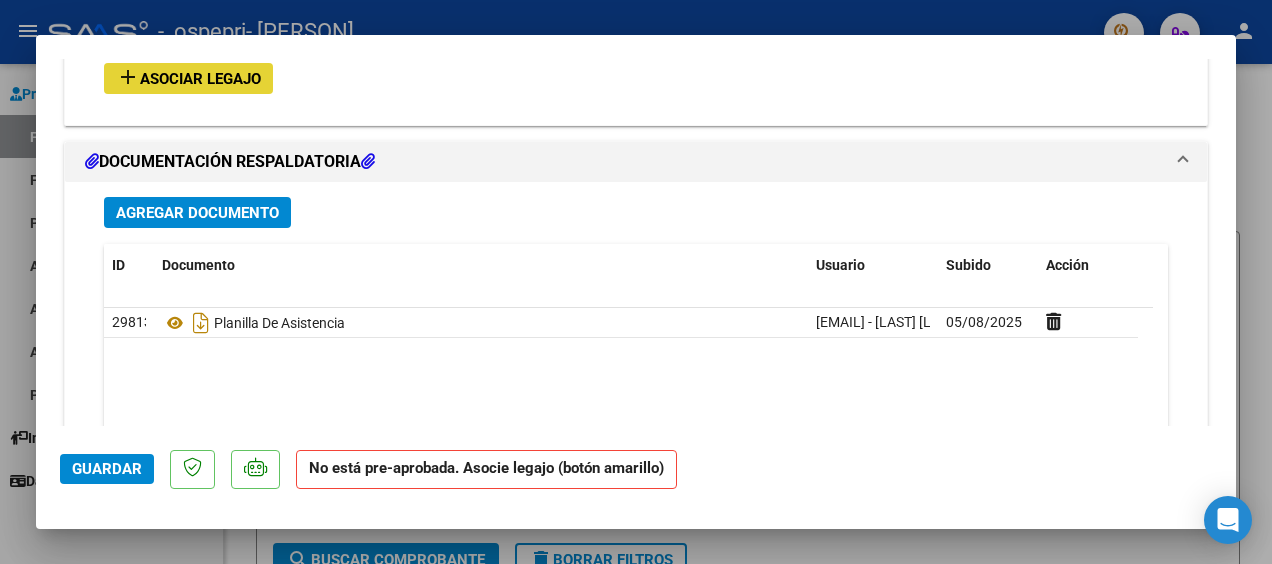 click on "Asociar Legajo" at bounding box center (200, 79) 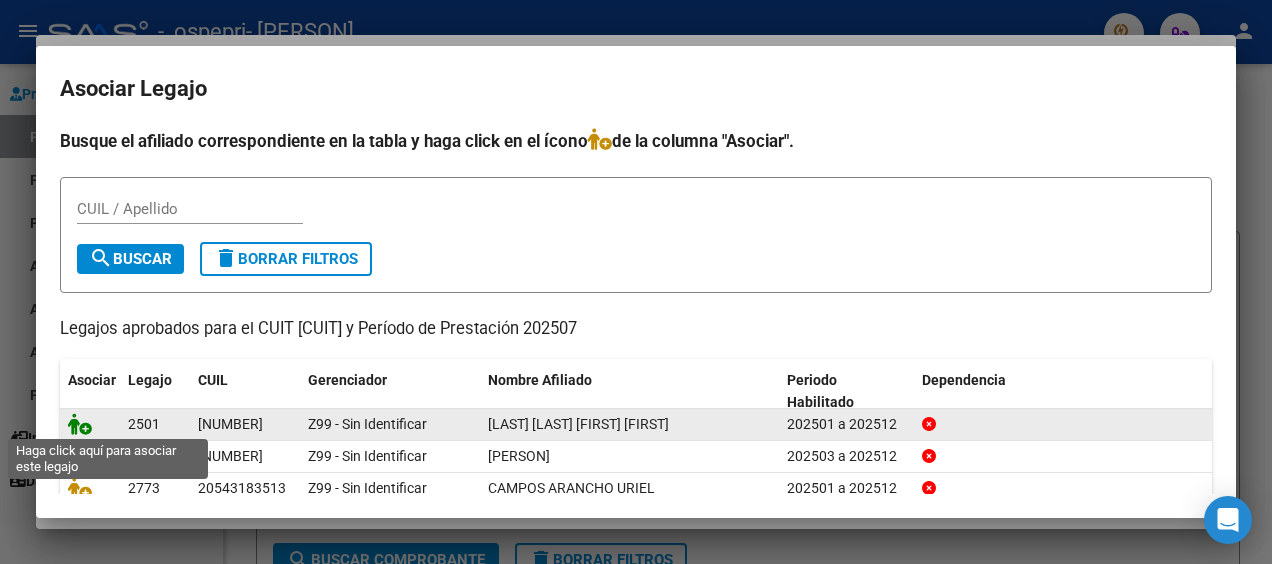 click 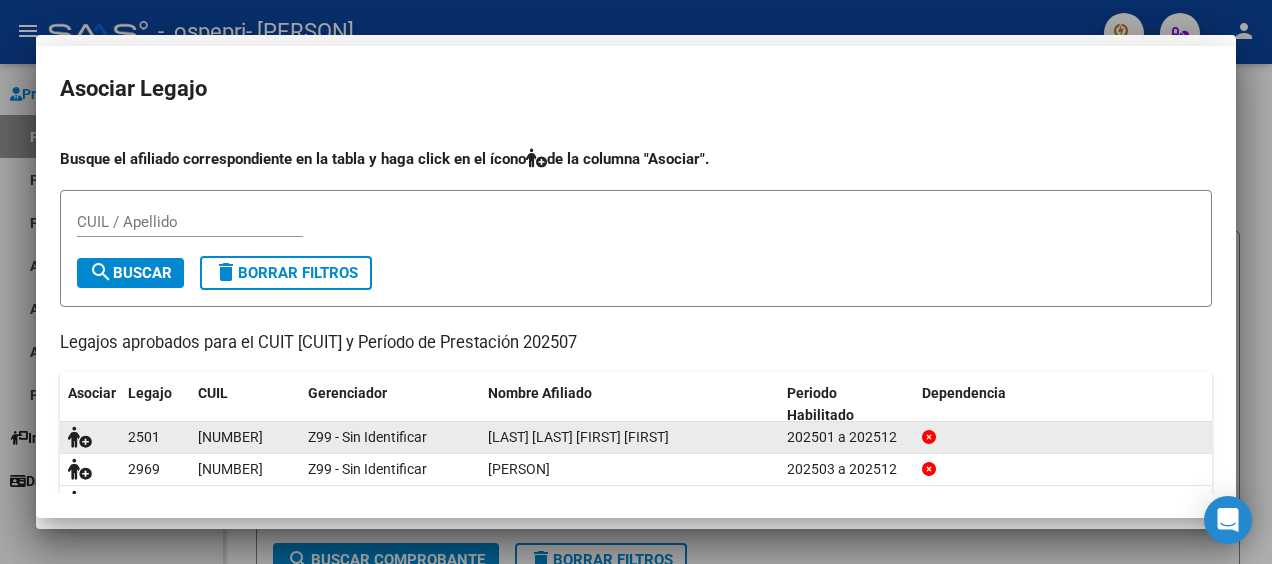 scroll, scrollTop: 1904, scrollLeft: 0, axis: vertical 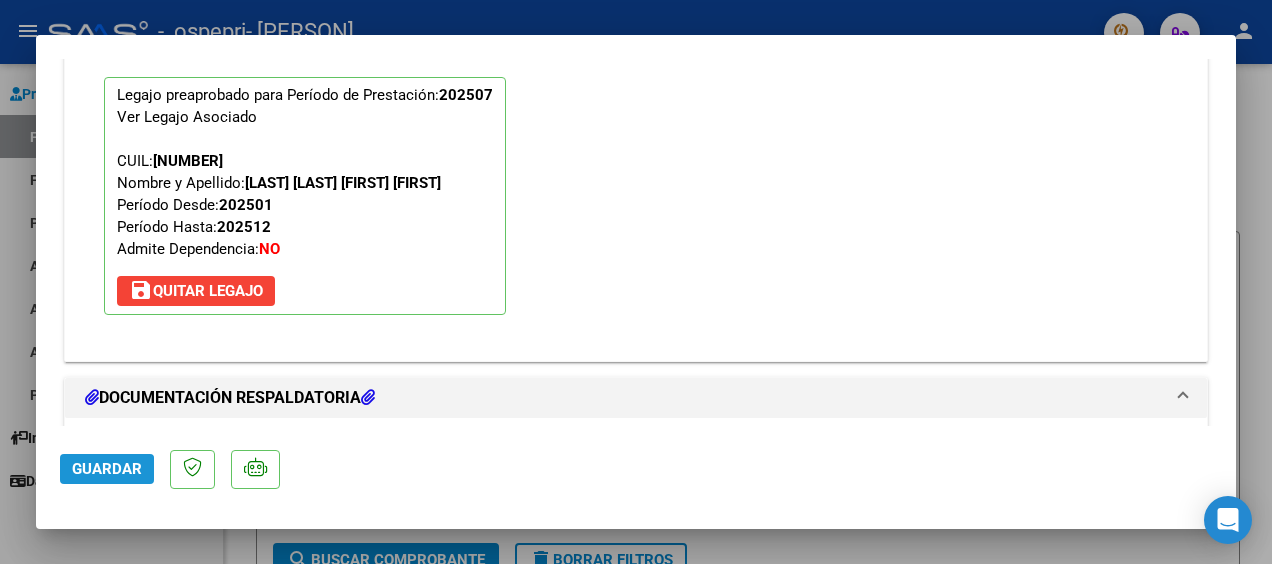 click on "Guardar" 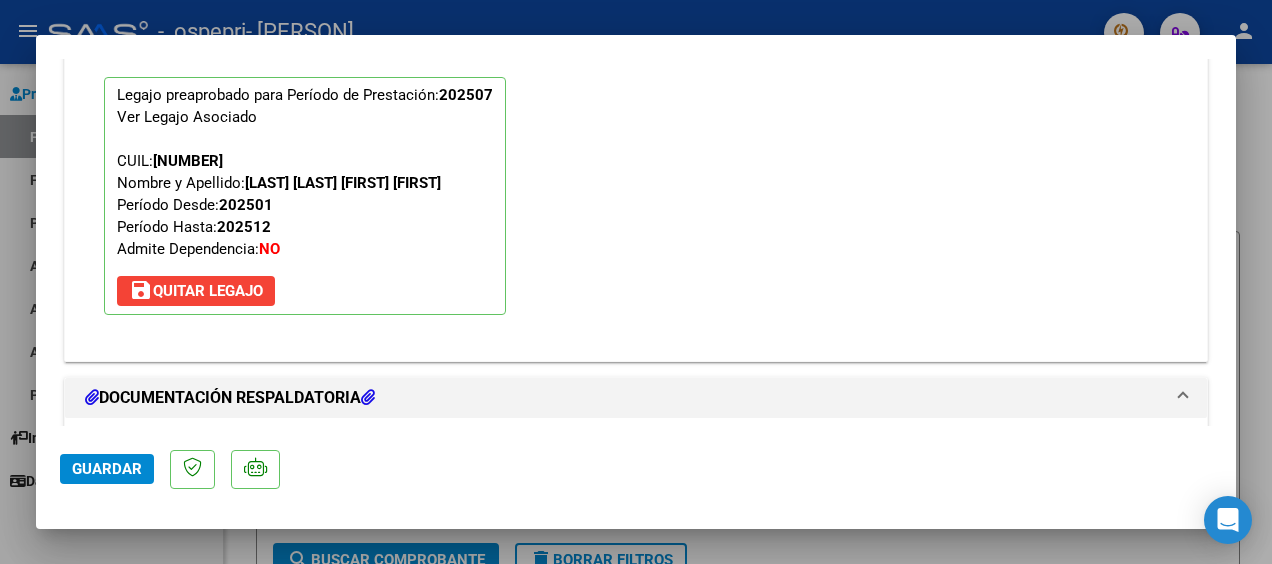 scroll, scrollTop: 2314, scrollLeft: 0, axis: vertical 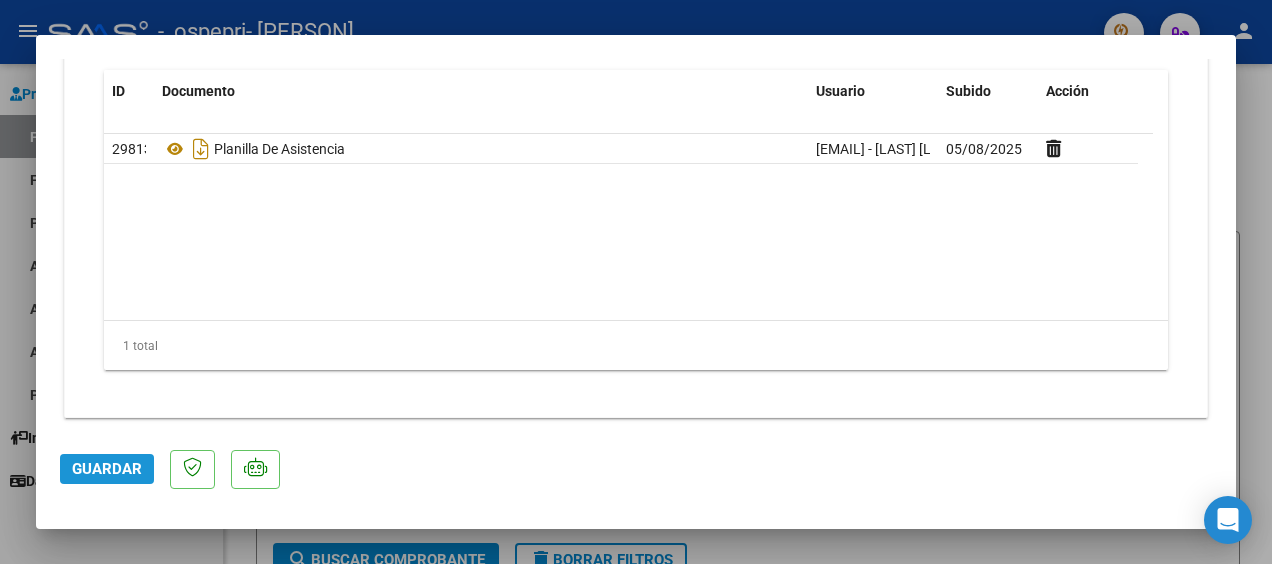 click on "Guardar" 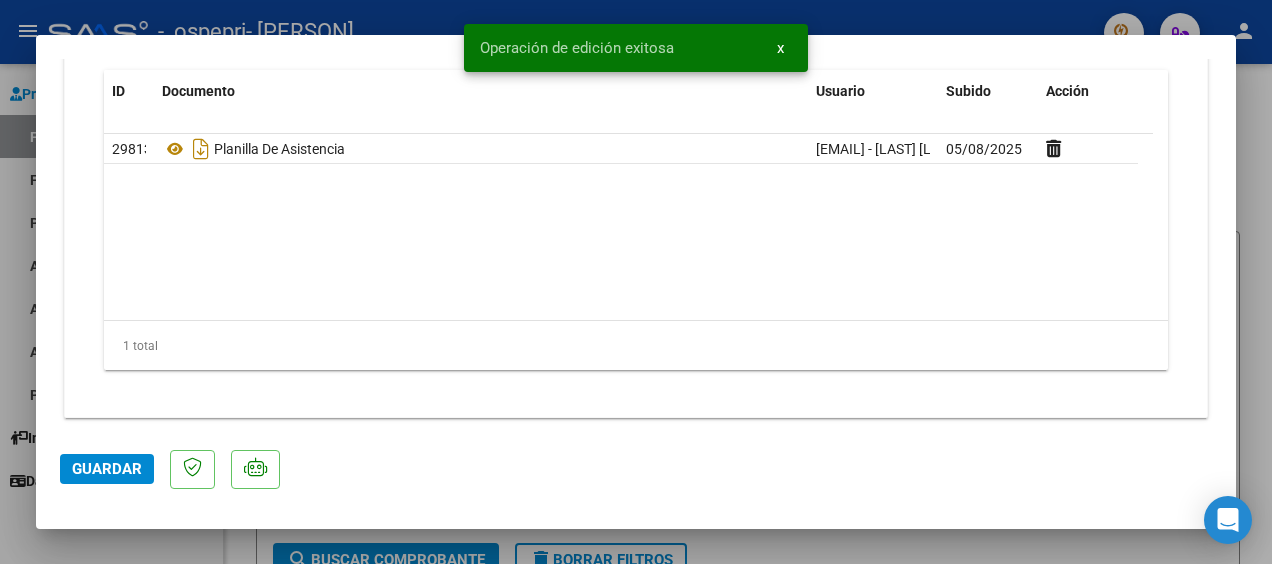 click at bounding box center (636, 282) 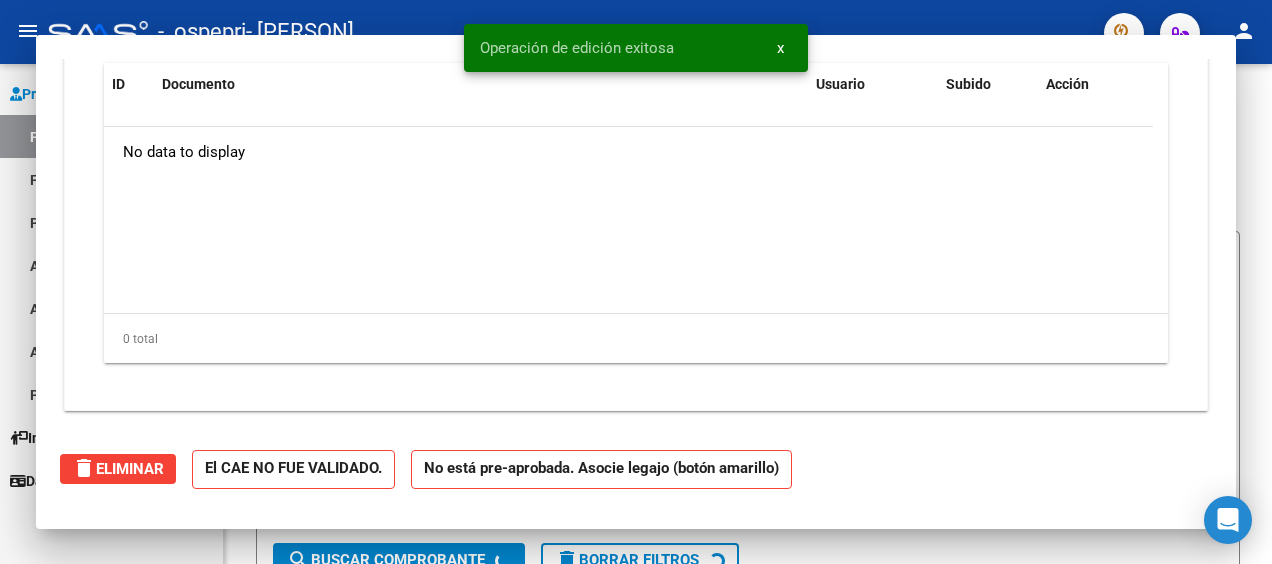 scroll, scrollTop: 0, scrollLeft: 0, axis: both 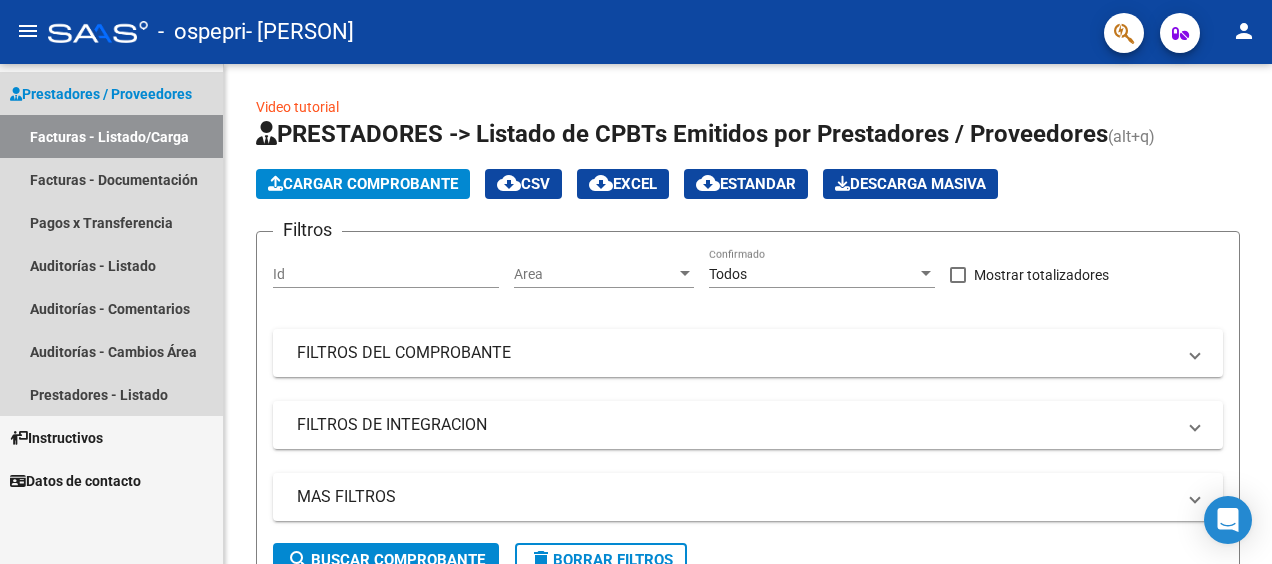click on "Facturas - Listado/Carga" at bounding box center [111, 136] 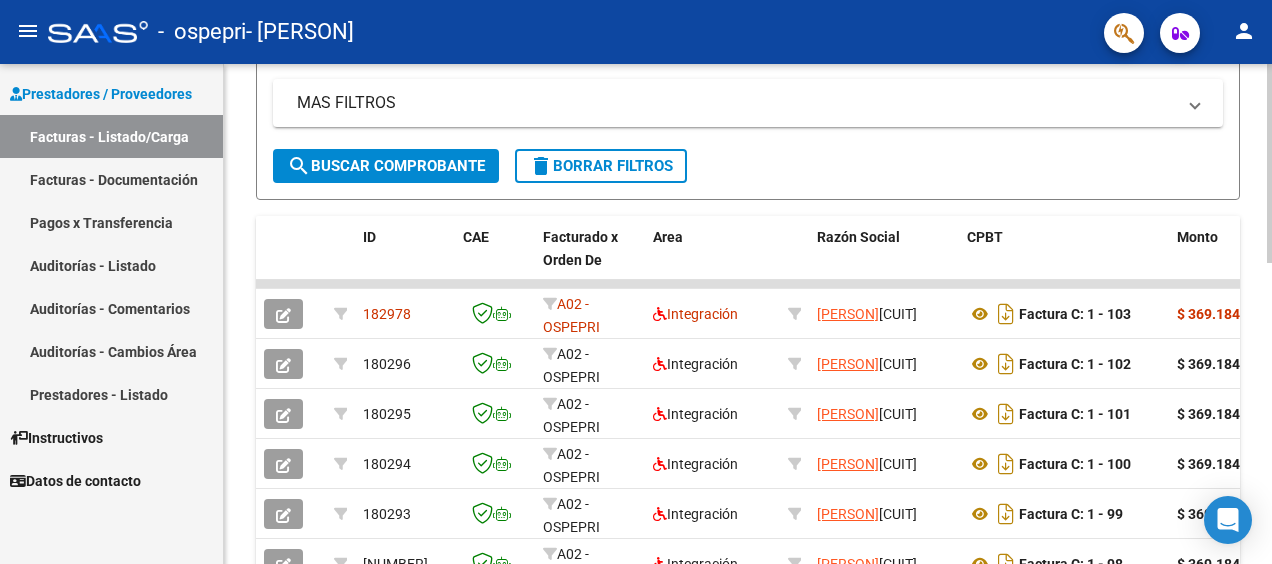 scroll, scrollTop: 0, scrollLeft: 0, axis: both 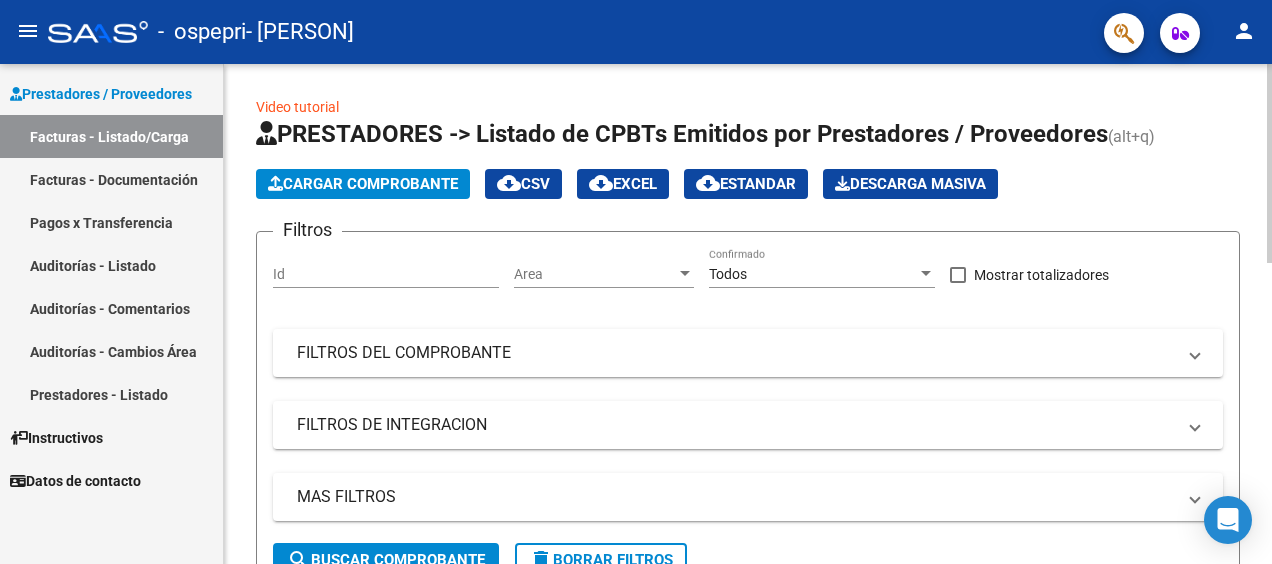click on "menu -   ospepri   -[PERSON] person    Prestadores / Proveedores Facturas - Listado/Carga Facturas - Documentación Pagos x Transferencia Auditorías - Listado Auditorías - Comentarios Auditorías - Cambios Área Prestadores - Listado    Instructivos    Datos de contacto  Video tutorial   PRESTADORES -> Listado de CPBTs Emitidos por Prestadores / Proveedores (alt+q)   Cargar Comprobante
cloud_download  CSV  cloud_download  EXCEL  cloud_download  Estandar   Descarga Masiva
Filtros Id Area Area Todos Confirmado   Mostrar totalizadores   FILTROS DEL COMPROBANTE  Comprobante Tipo Comprobante Tipo Start date – End date Fec. Comprobante Desde / Hasta Días Emisión Desde(cant. días) Días Emisión Hasta(cant. días) CUIT / Razón Social Pto. Venta Nro. Comprobante Código SSS CAE Válido CAE Válido Todos Cargado Módulo Hosp. Todos Tiene facturacion Apócrifa Hospital Refes  FILTROS DE INTEGRACION  Período De Prestación Todos Rendido x SSS (dr_envio) Tipo de Registro" at bounding box center [636, 282] 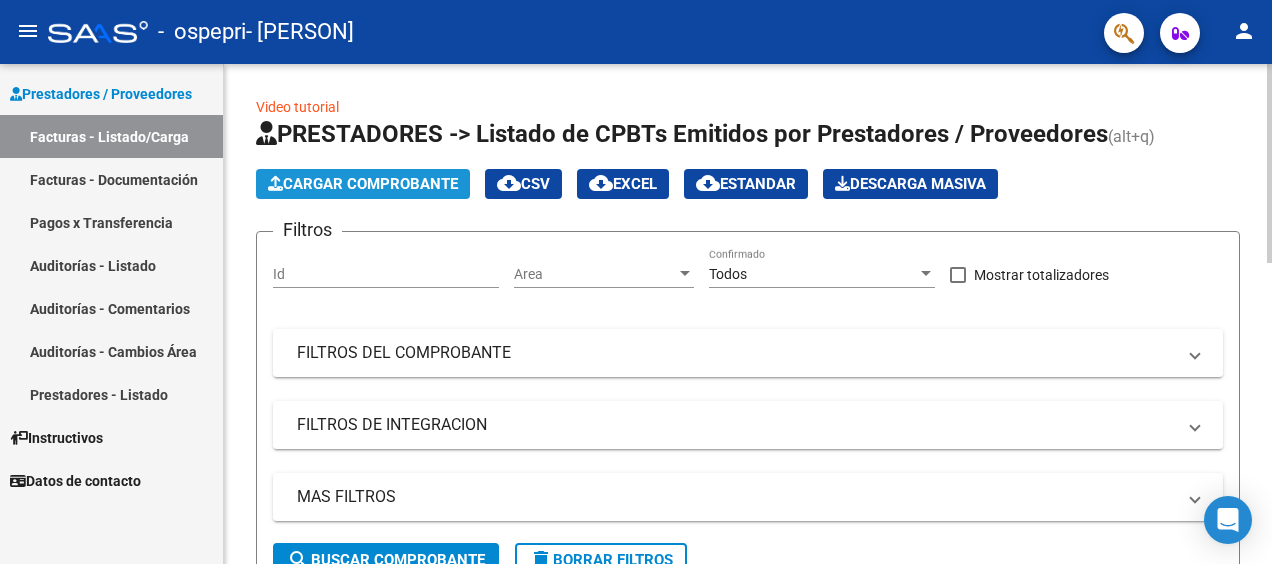 click on "Cargar Comprobante" 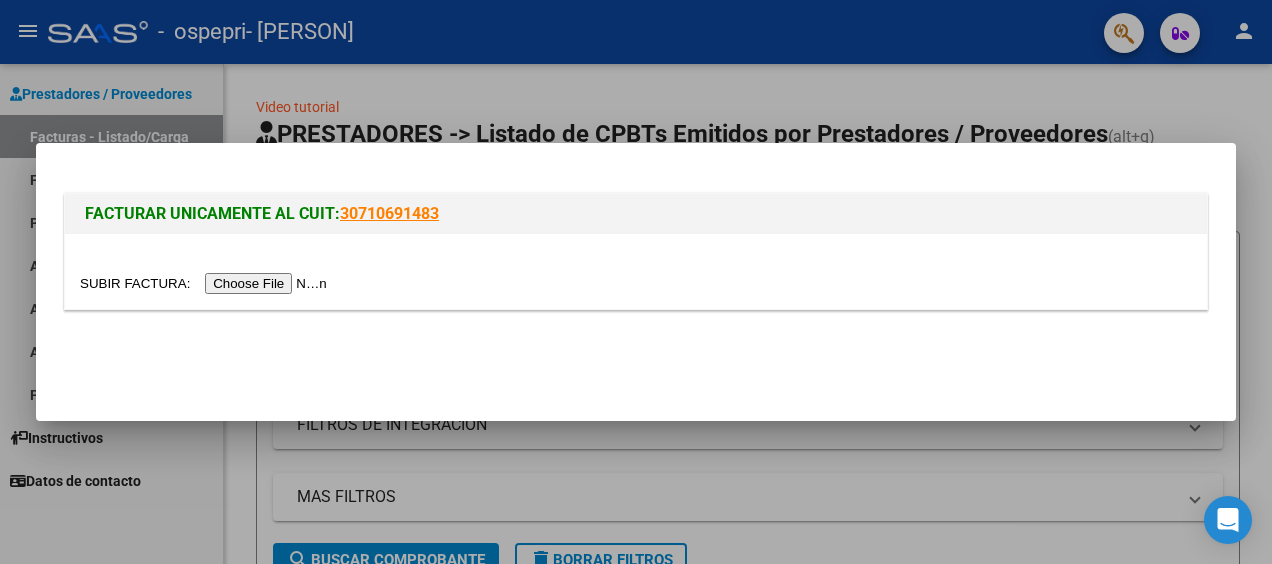 click at bounding box center [206, 283] 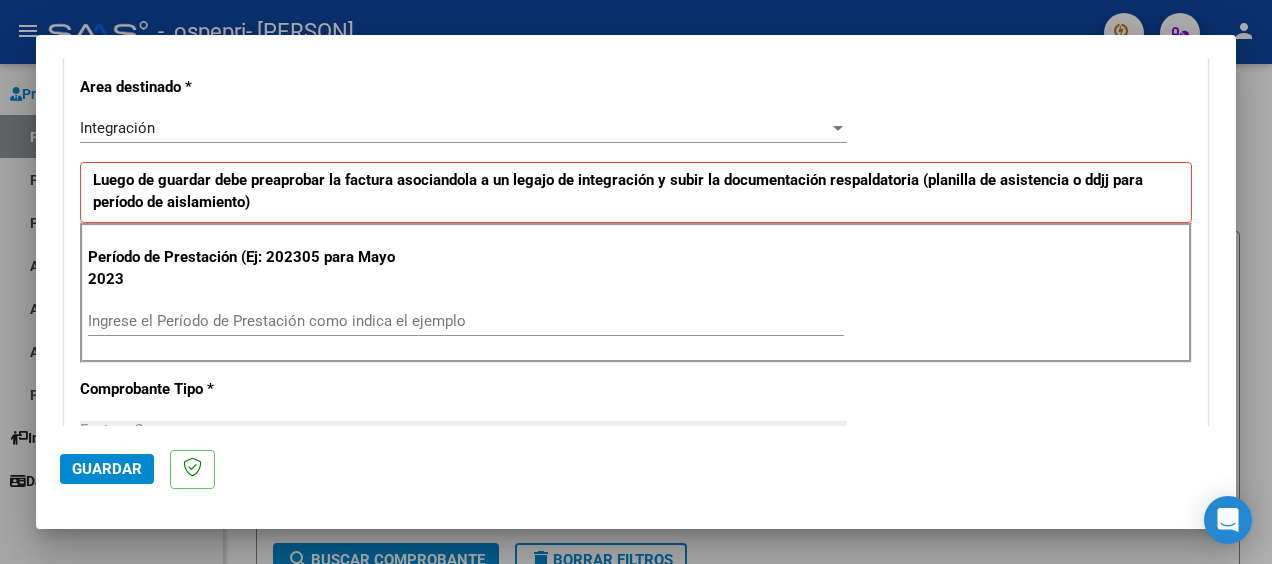 scroll, scrollTop: 426, scrollLeft: 0, axis: vertical 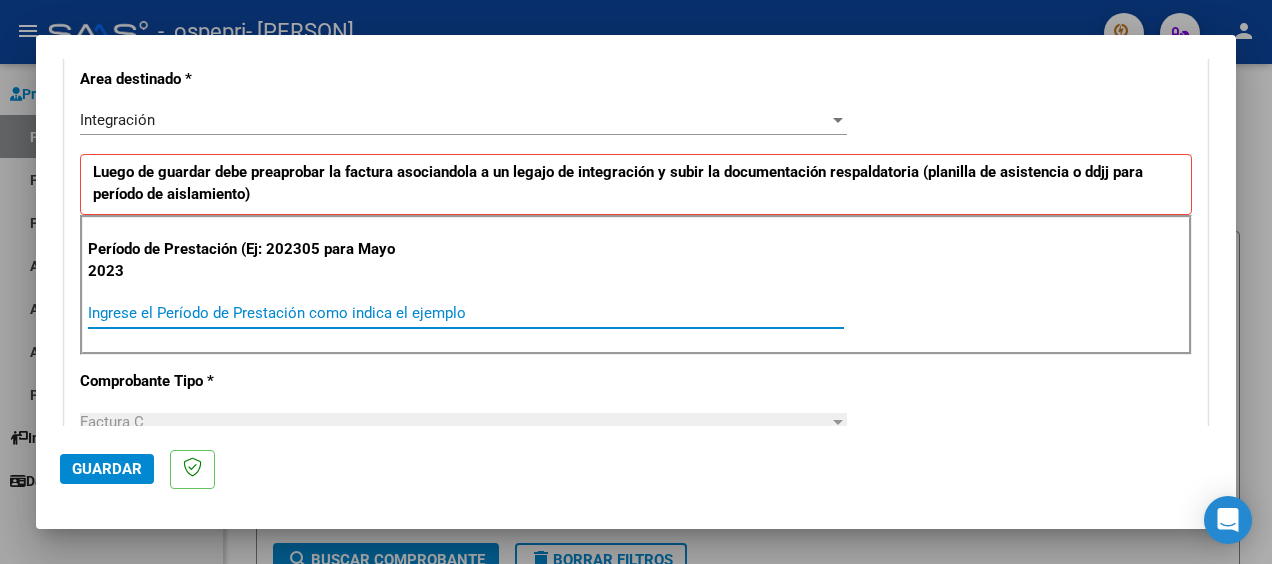 click on "Ingrese el Período de Prestación como indica el ejemplo" at bounding box center (466, 313) 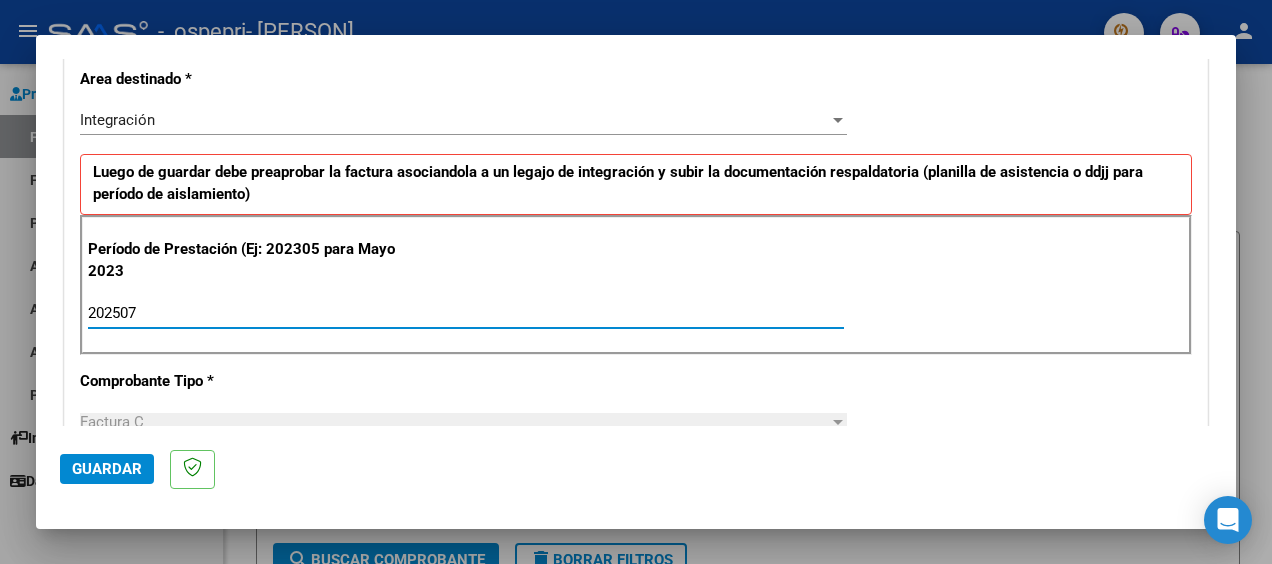 type on "202507" 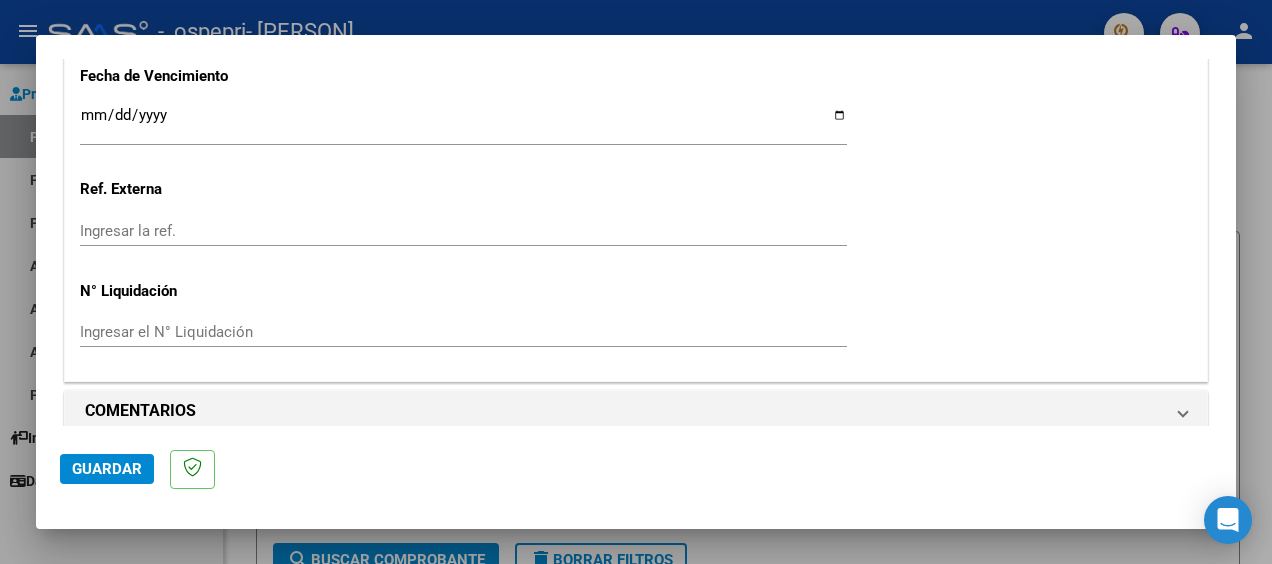 scroll, scrollTop: 1411, scrollLeft: 0, axis: vertical 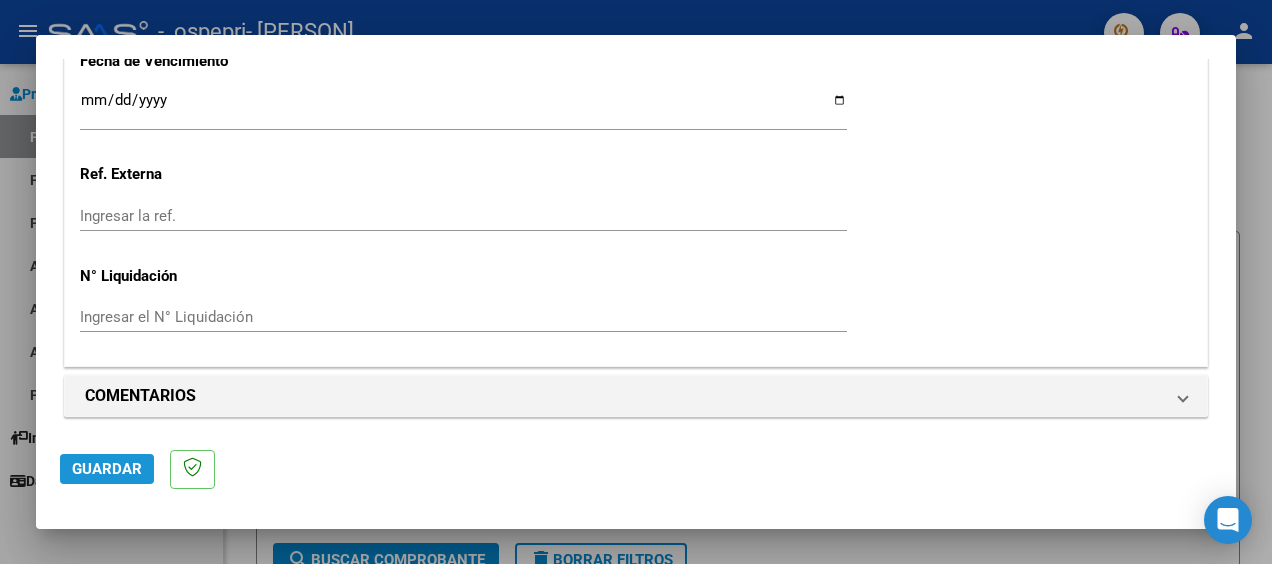 click on "Guardar" 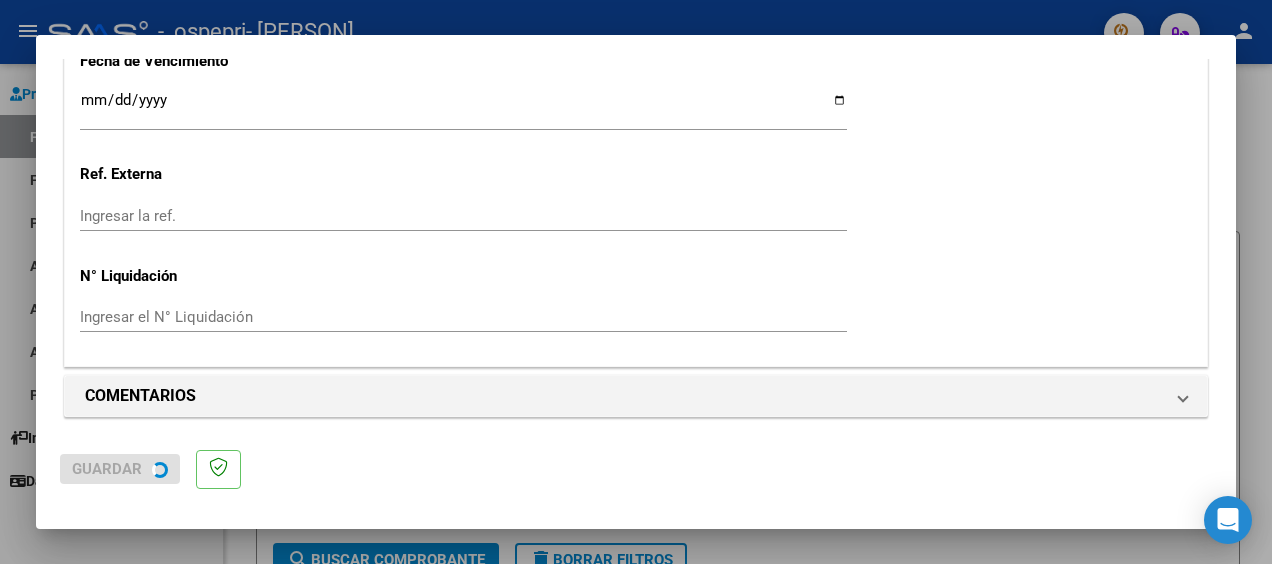 scroll, scrollTop: 0, scrollLeft: 0, axis: both 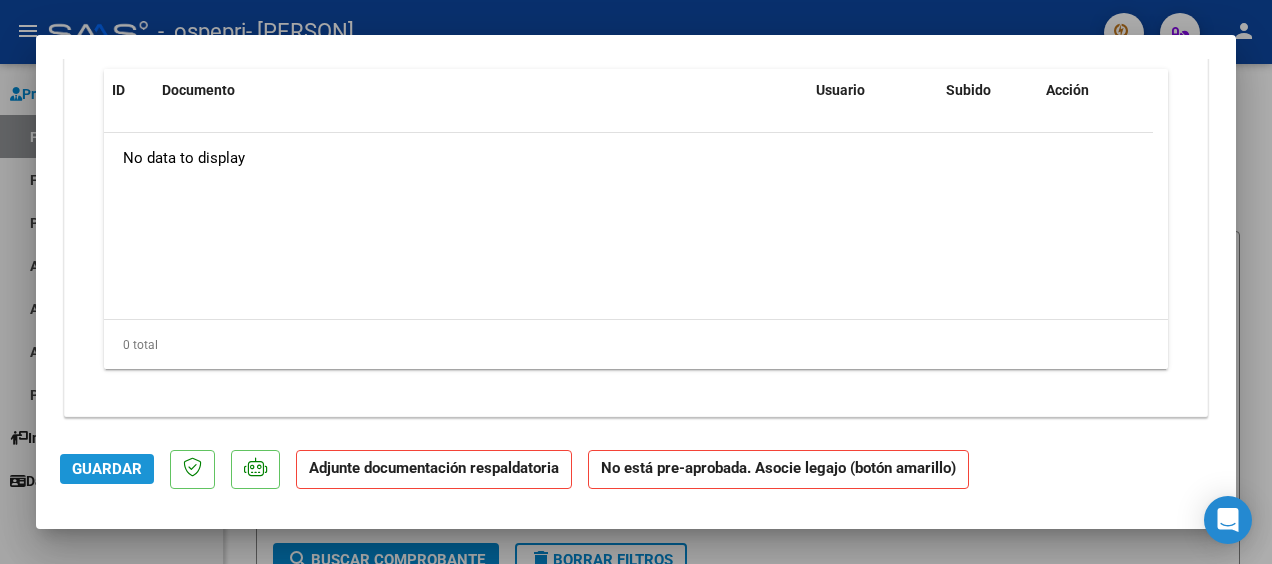 click on "Guardar" 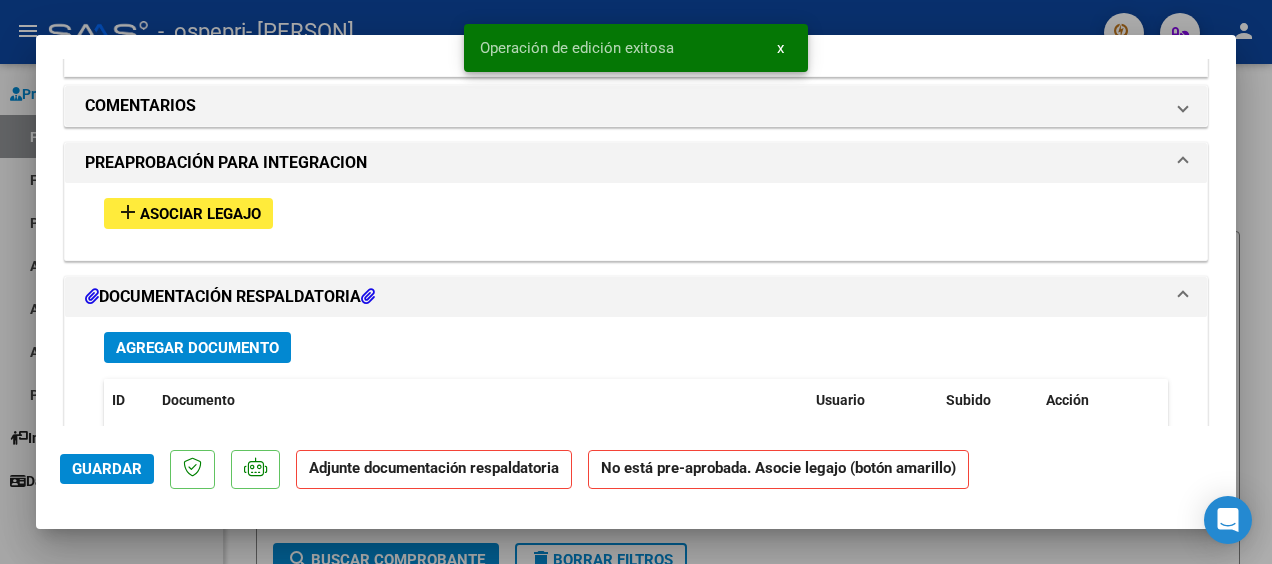 scroll, scrollTop: 1706, scrollLeft: 0, axis: vertical 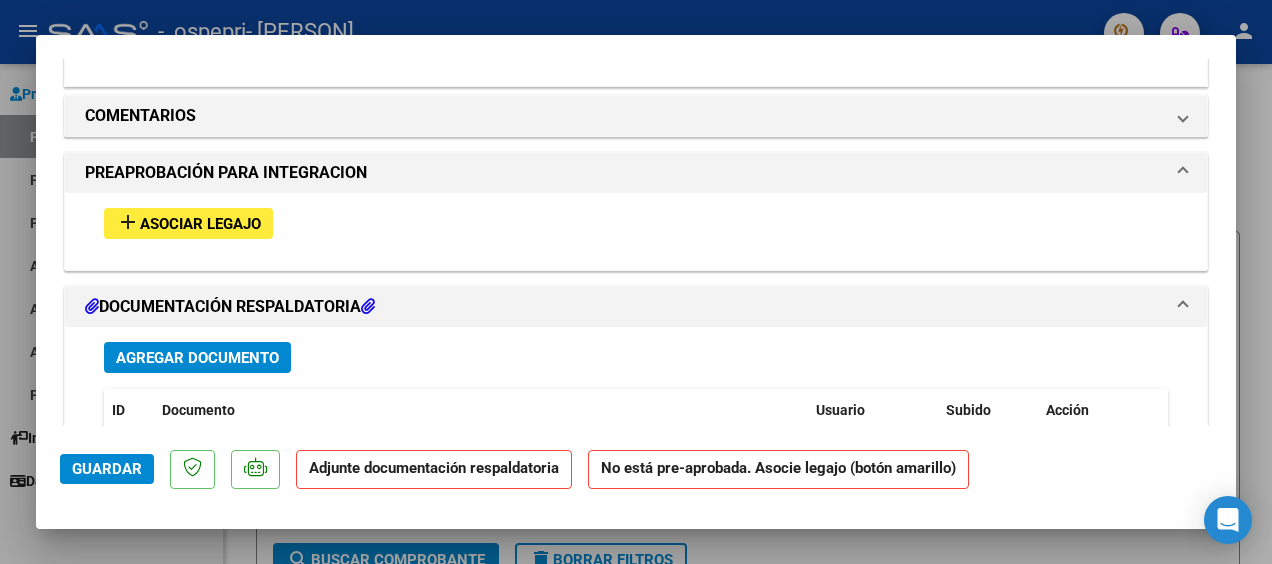 click on "DOCUMENTACIÓN RESPALDATORIA" at bounding box center [636, 307] 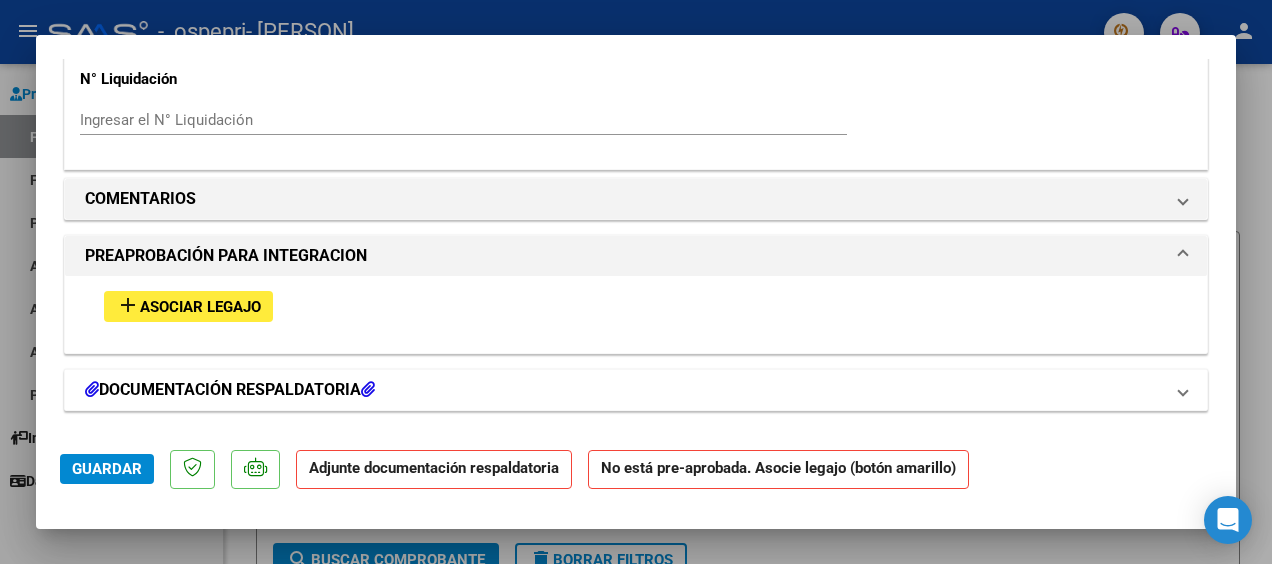 scroll, scrollTop: 1616, scrollLeft: 0, axis: vertical 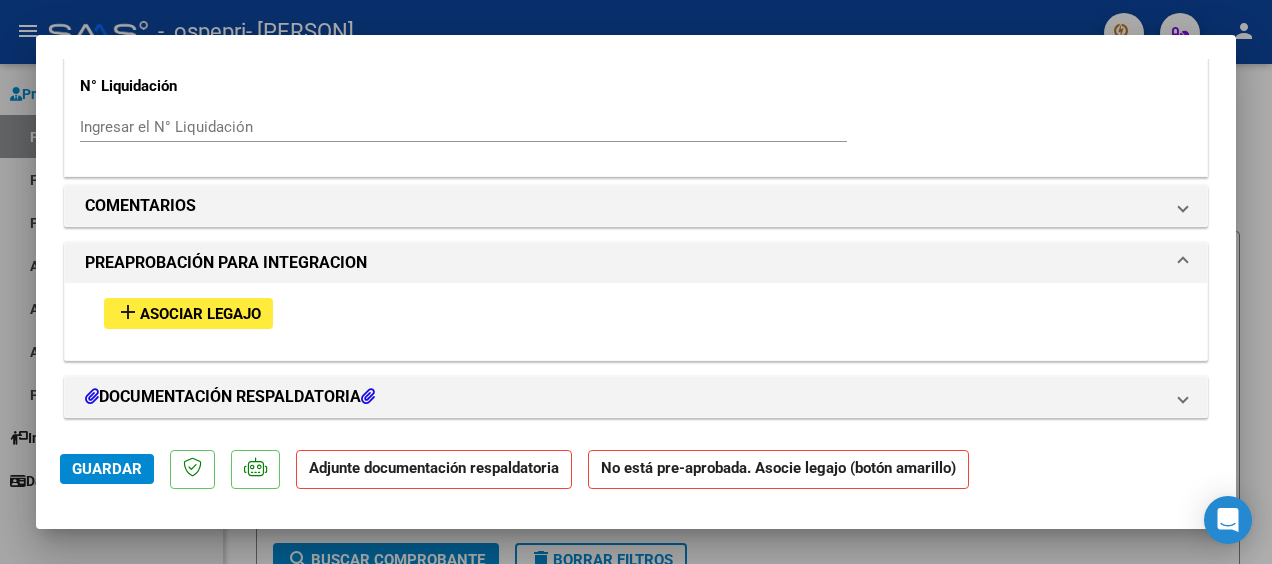 click on "Asociar Legajo" at bounding box center (200, 314) 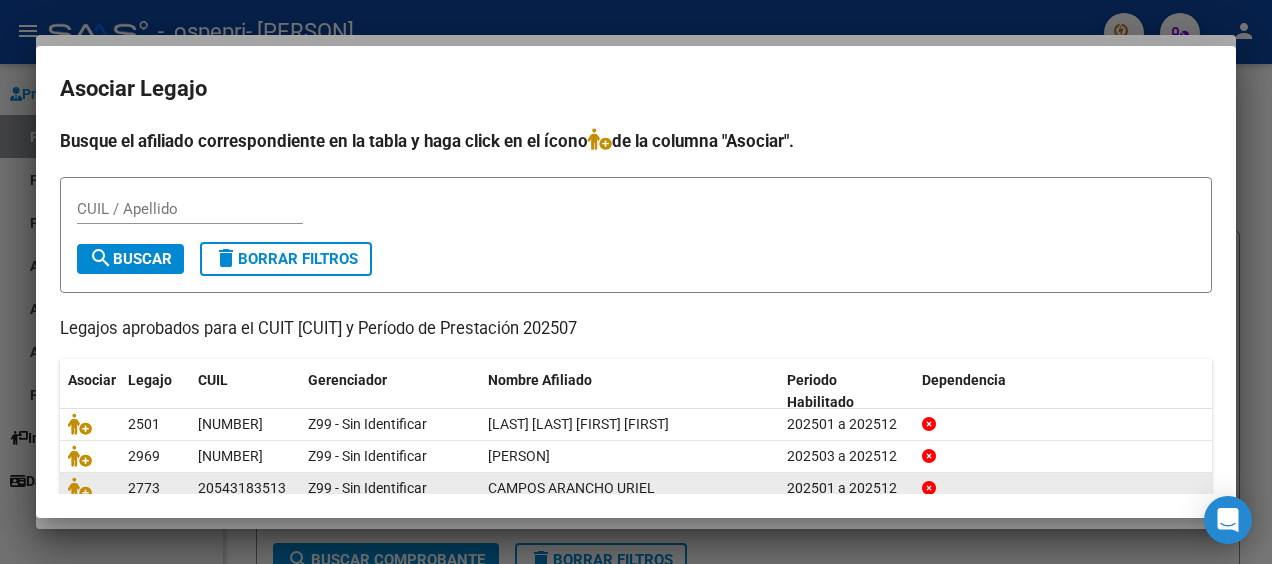 click on "20543183513" 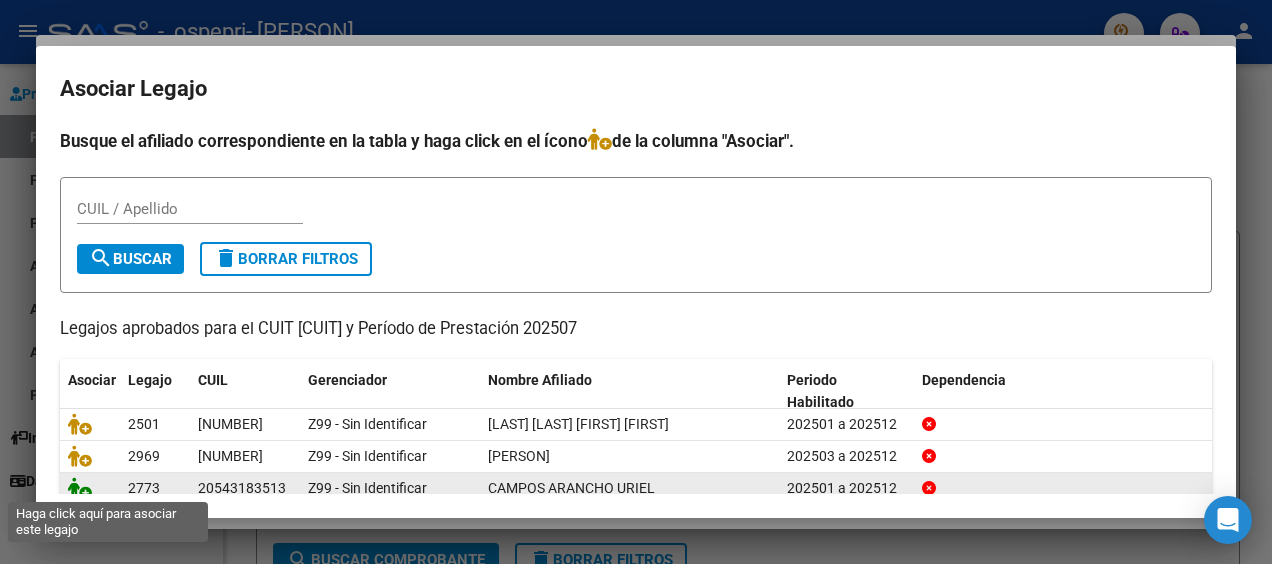 click 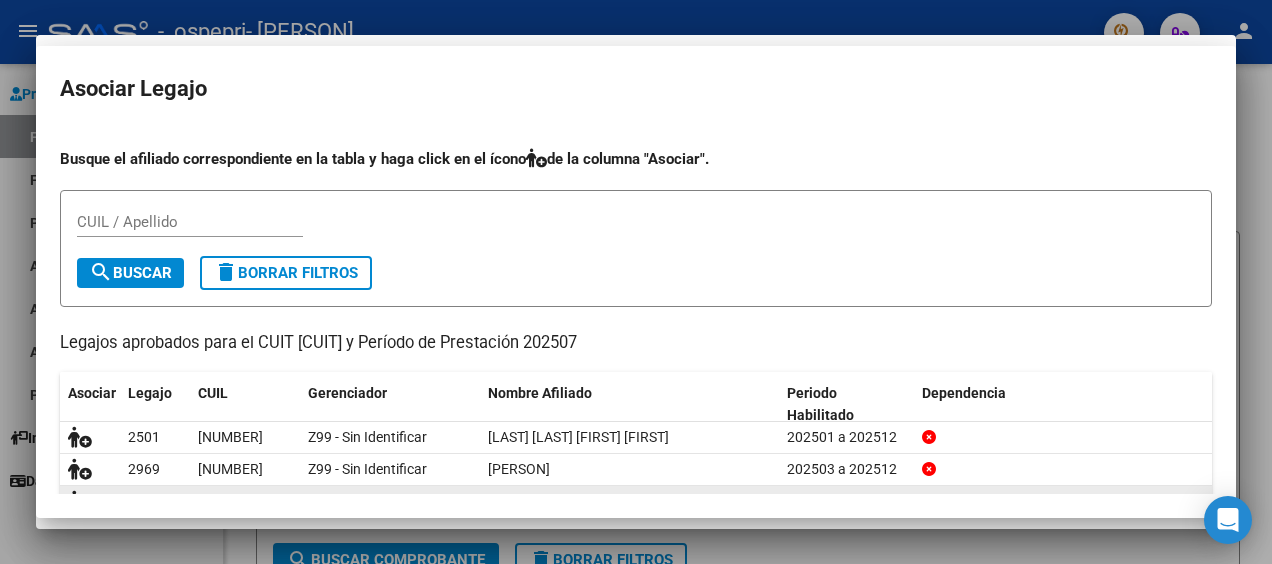 scroll, scrollTop: 1669, scrollLeft: 0, axis: vertical 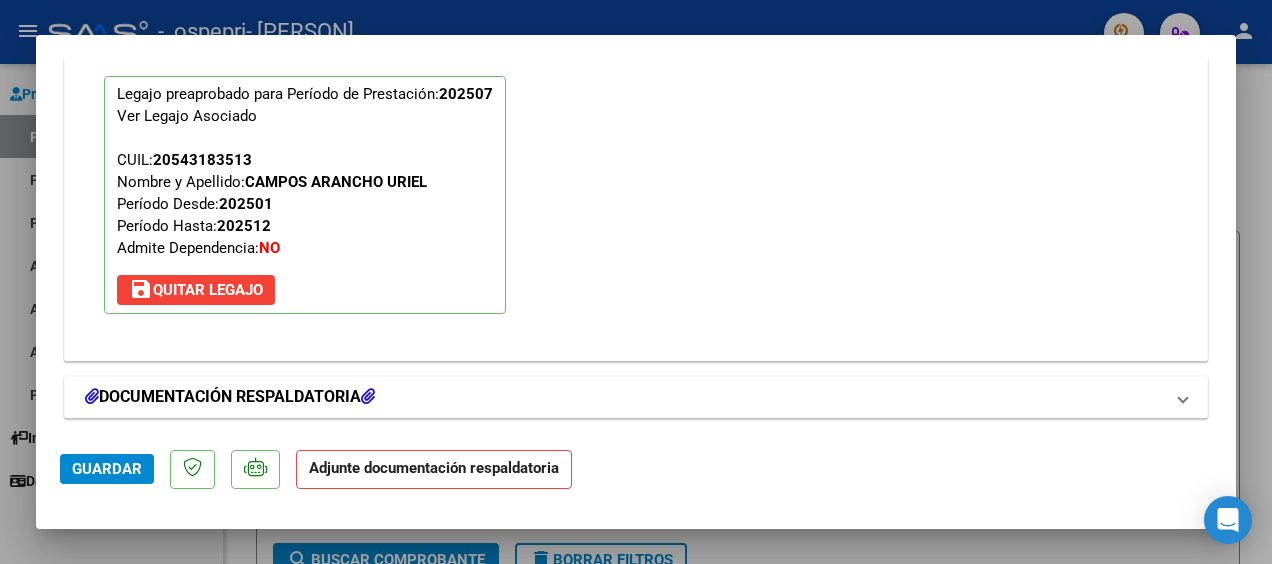 click on "DOCUMENTACIÓN RESPALDATORIA" at bounding box center [230, 397] 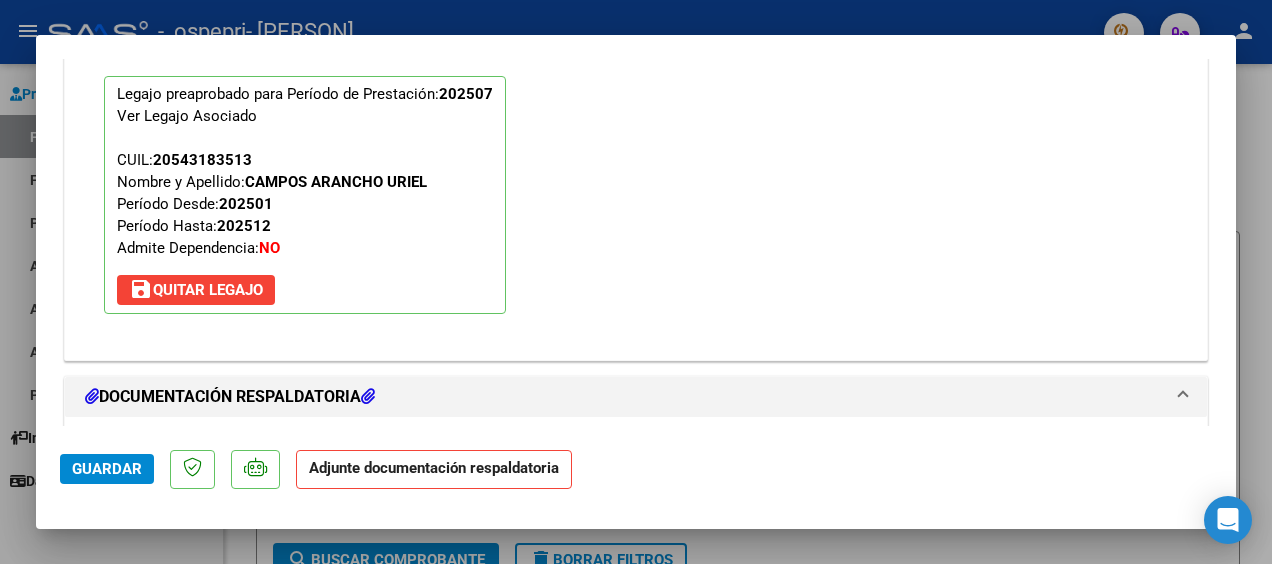 click at bounding box center [368, 396] 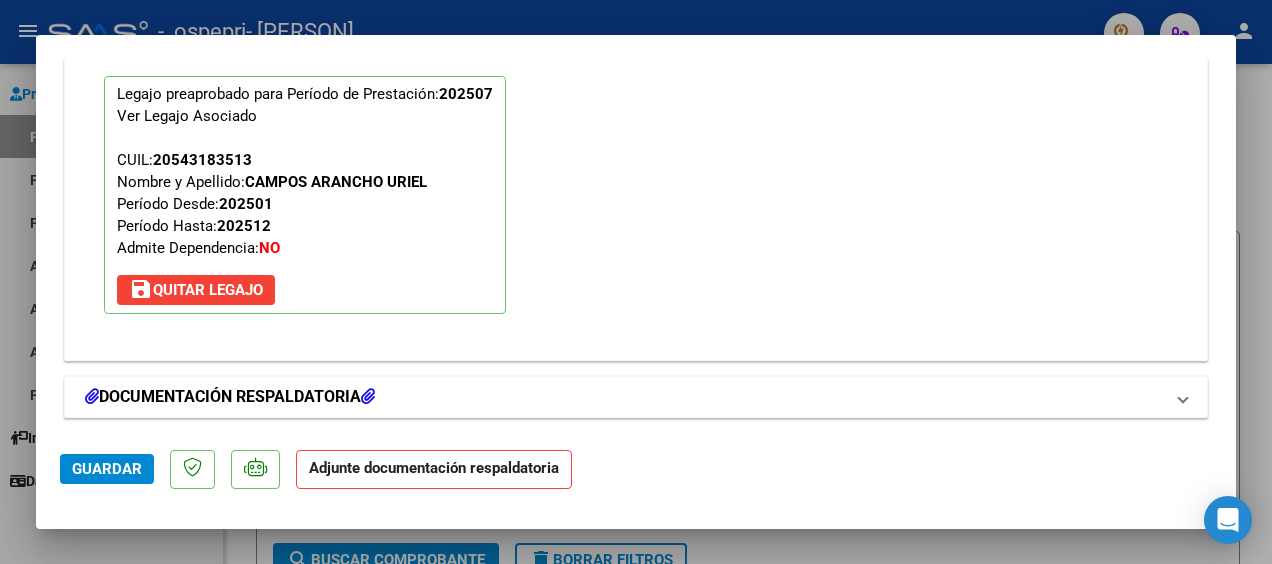 click at bounding box center (92, 396) 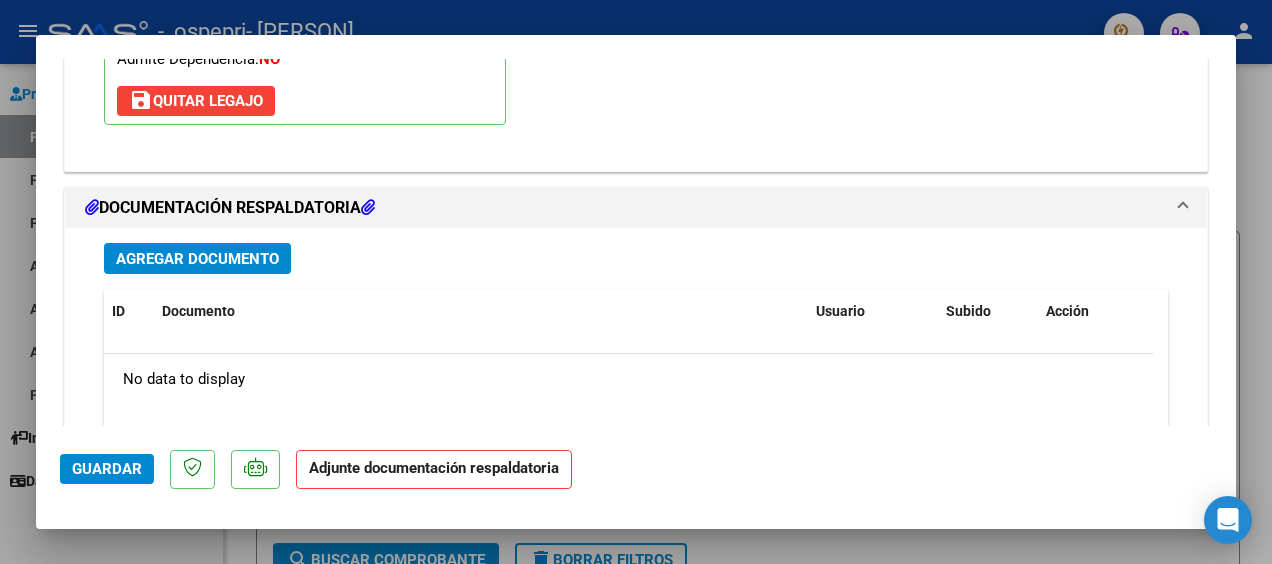 scroll, scrollTop: 2105, scrollLeft: 0, axis: vertical 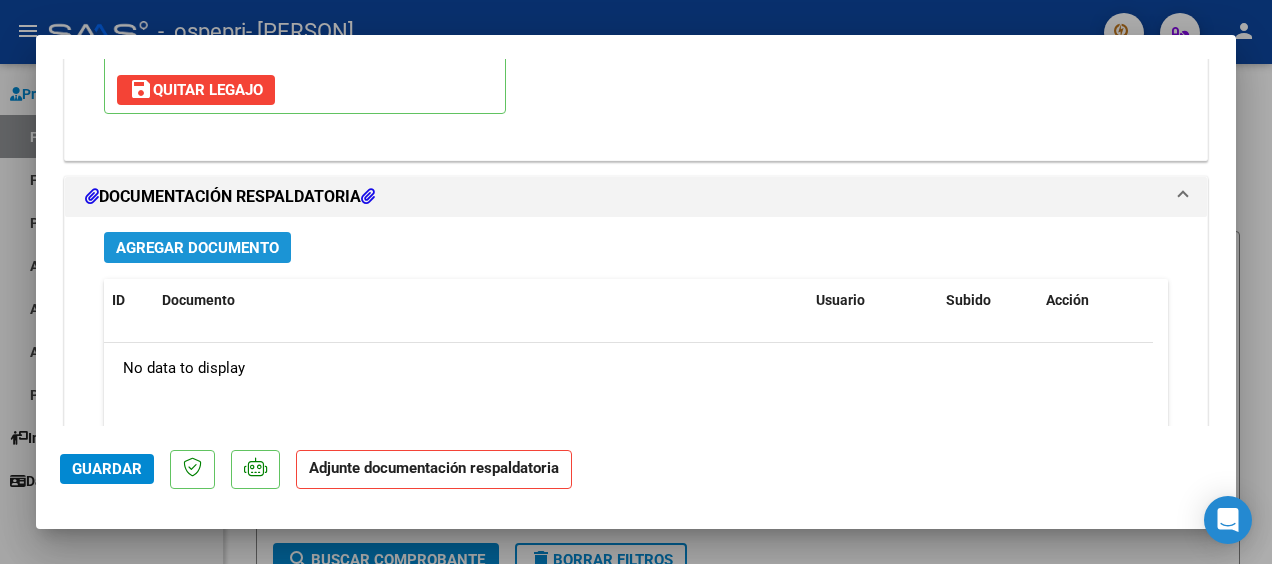 click on "Agregar Documento" at bounding box center (197, 248) 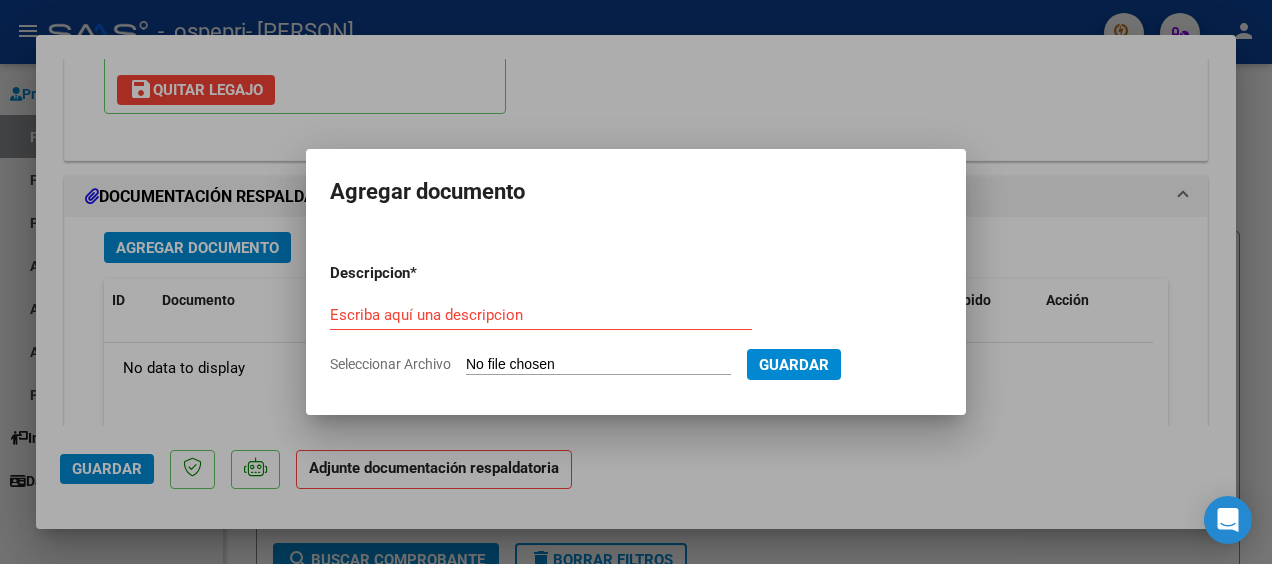 click on "Seleccionar Archivo" at bounding box center [598, 365] 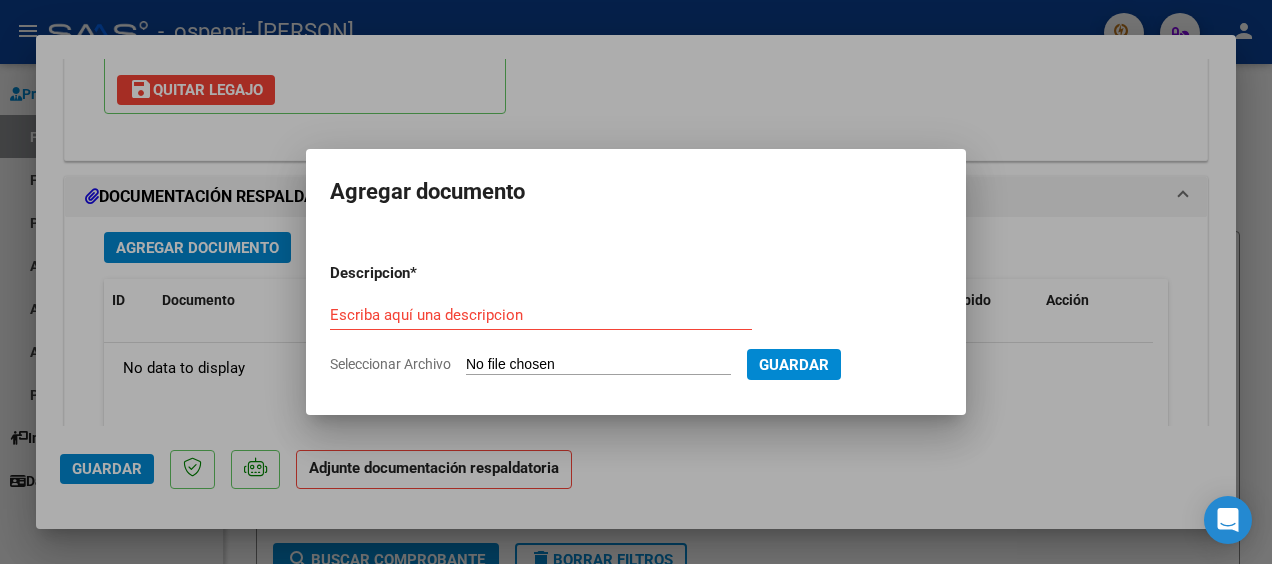 type on "C:\fakepath\PLANILLA DE ASISTENCIA - [PERSON] - JULIO 2025.pdf" 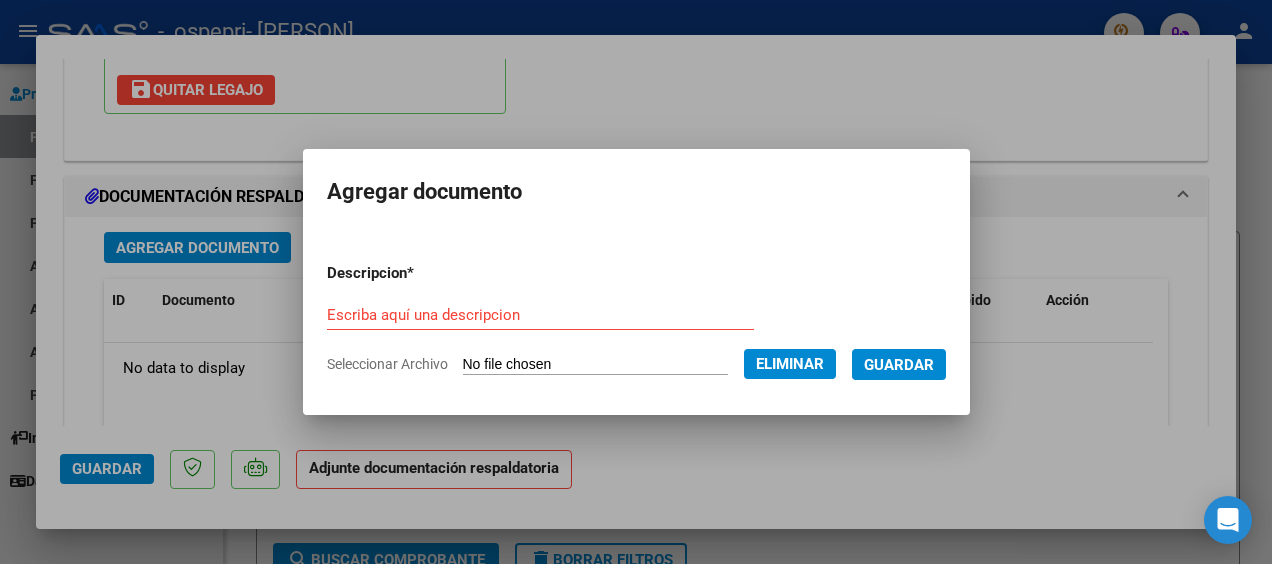 click on "Escriba aquí una descripcion" at bounding box center (540, 315) 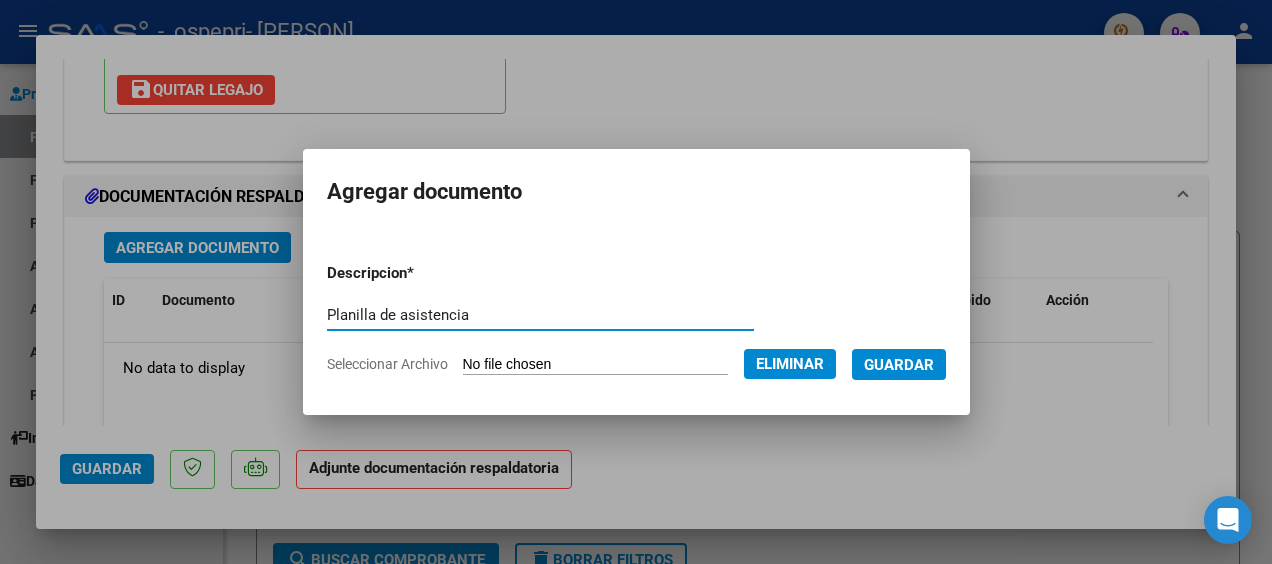 type on "Planilla de asistencia" 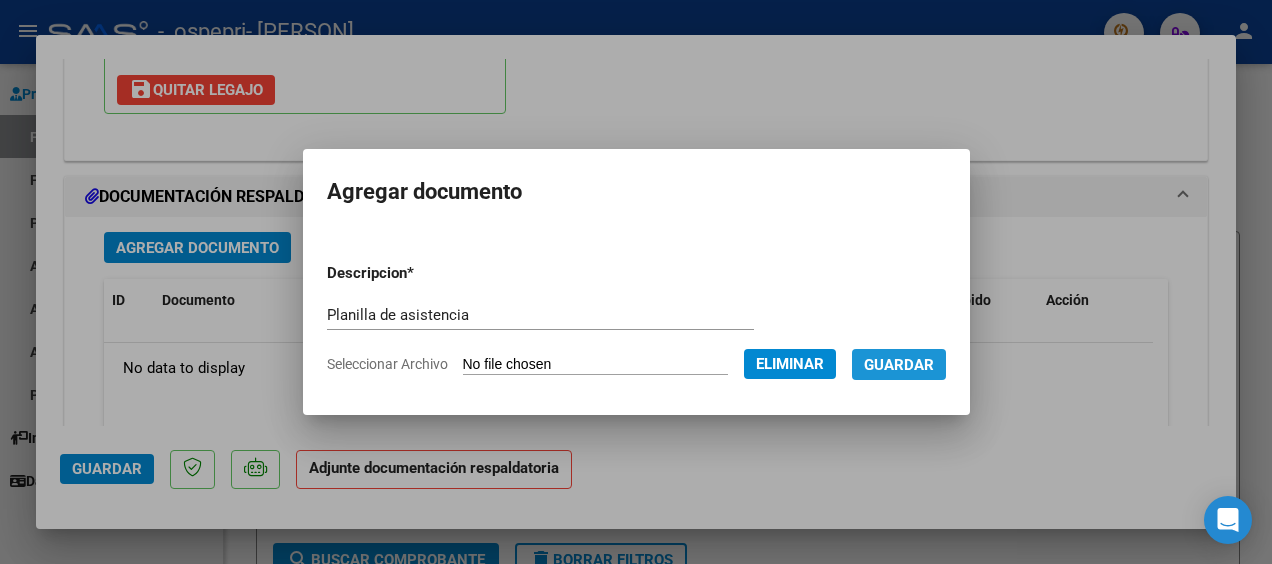 click on "Guardar" at bounding box center (899, 365) 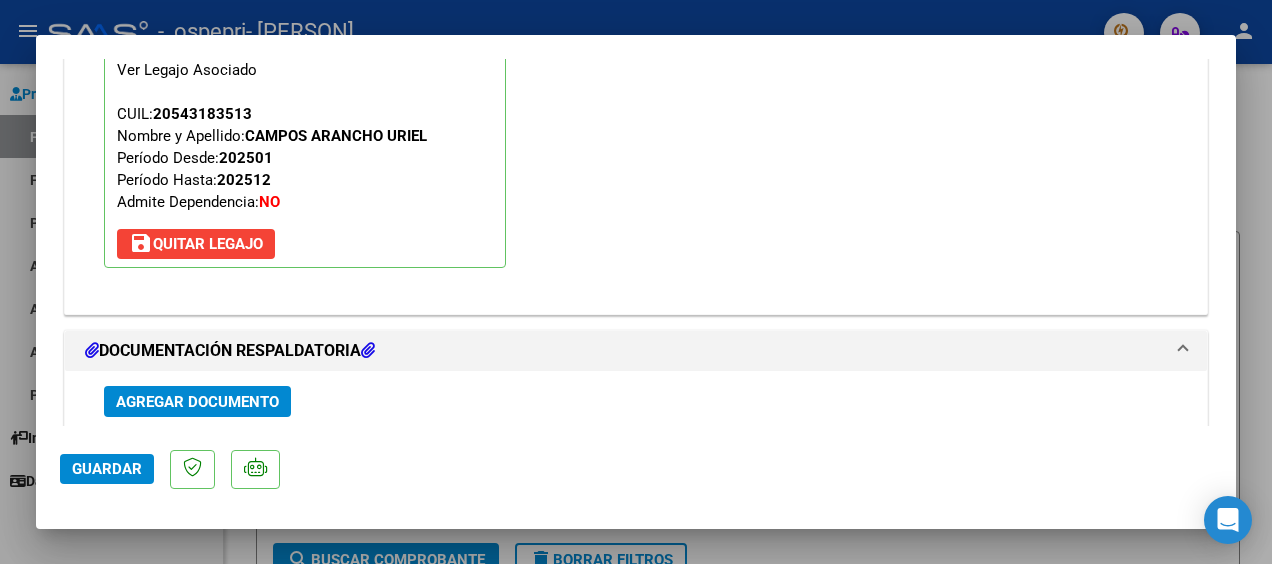 scroll, scrollTop: 2314, scrollLeft: 0, axis: vertical 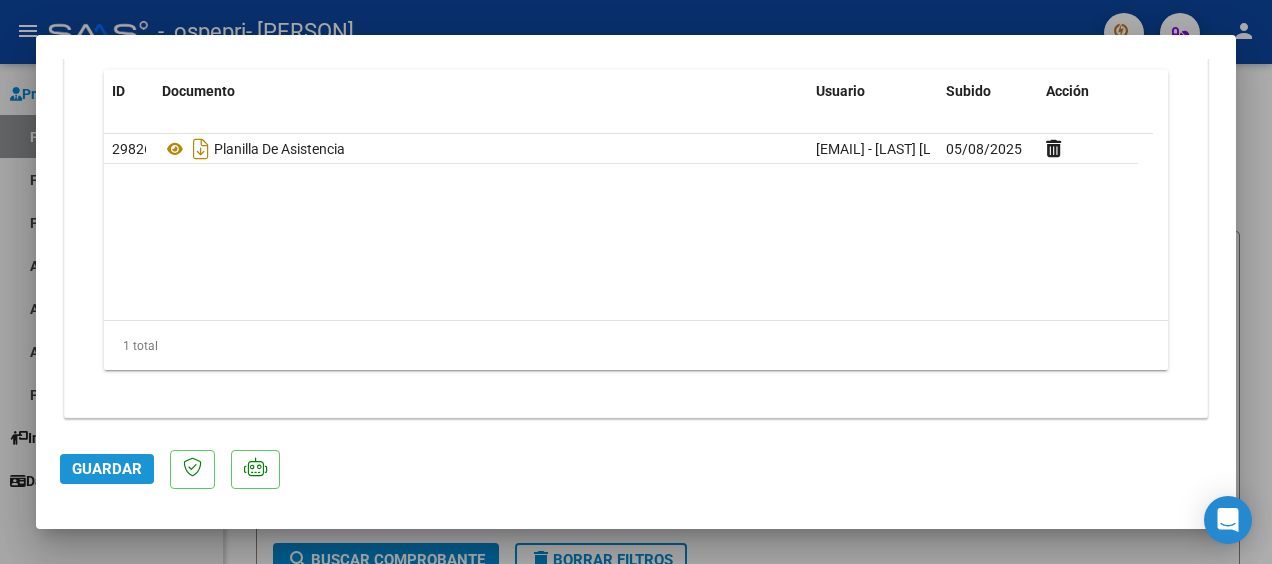 click on "Guardar" 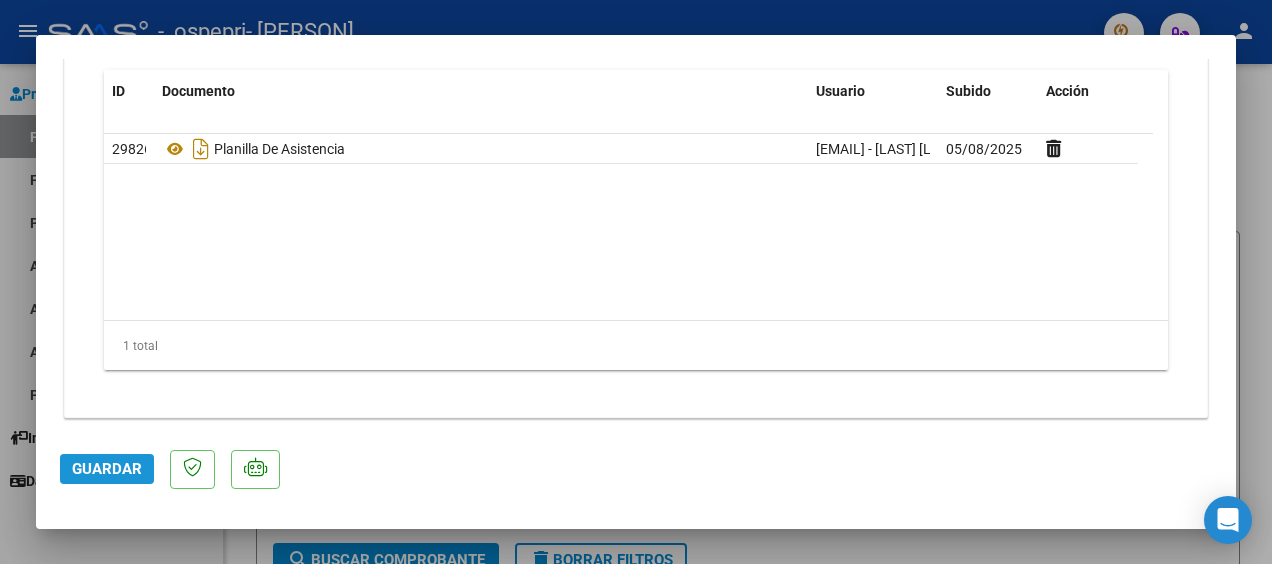 click on "Guardar" 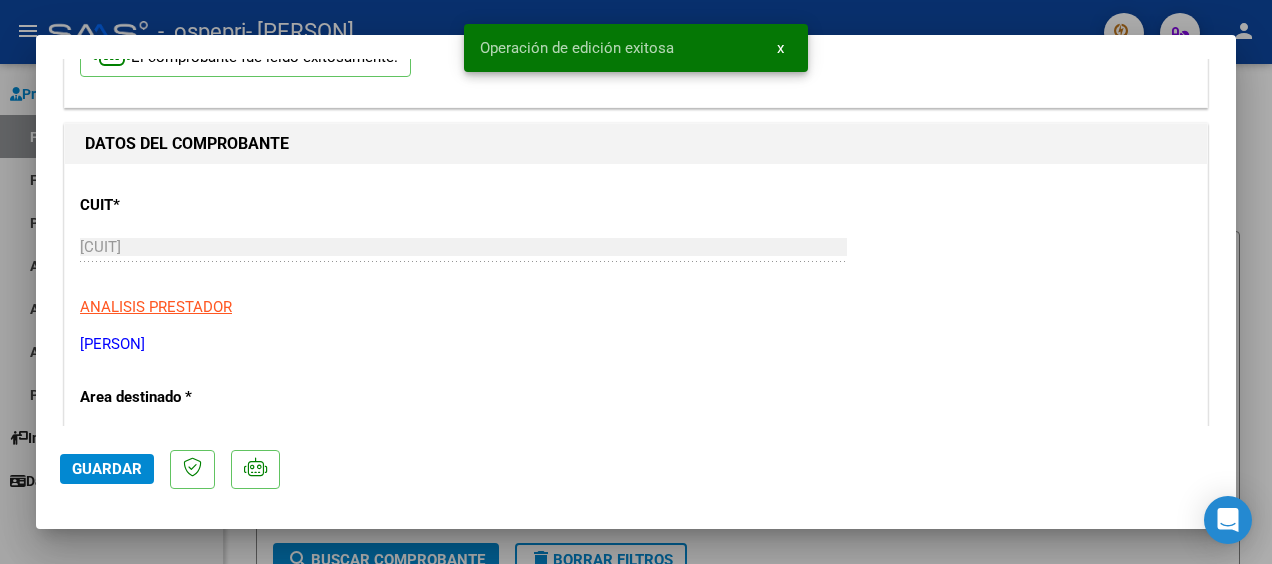 scroll, scrollTop: 0, scrollLeft: 0, axis: both 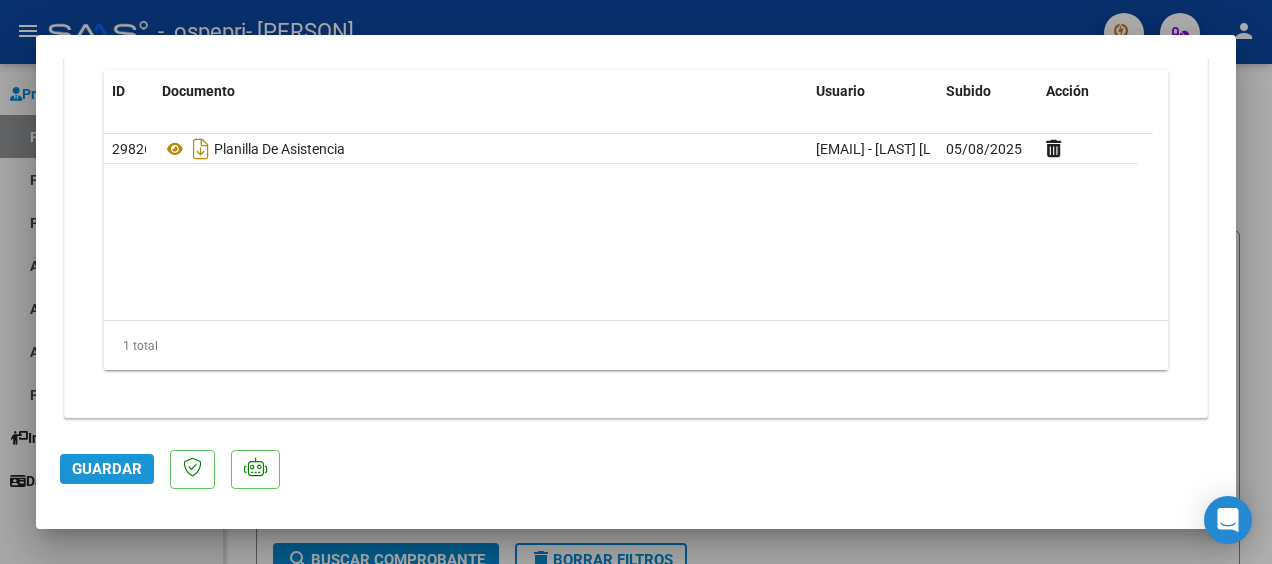click on "Guardar" 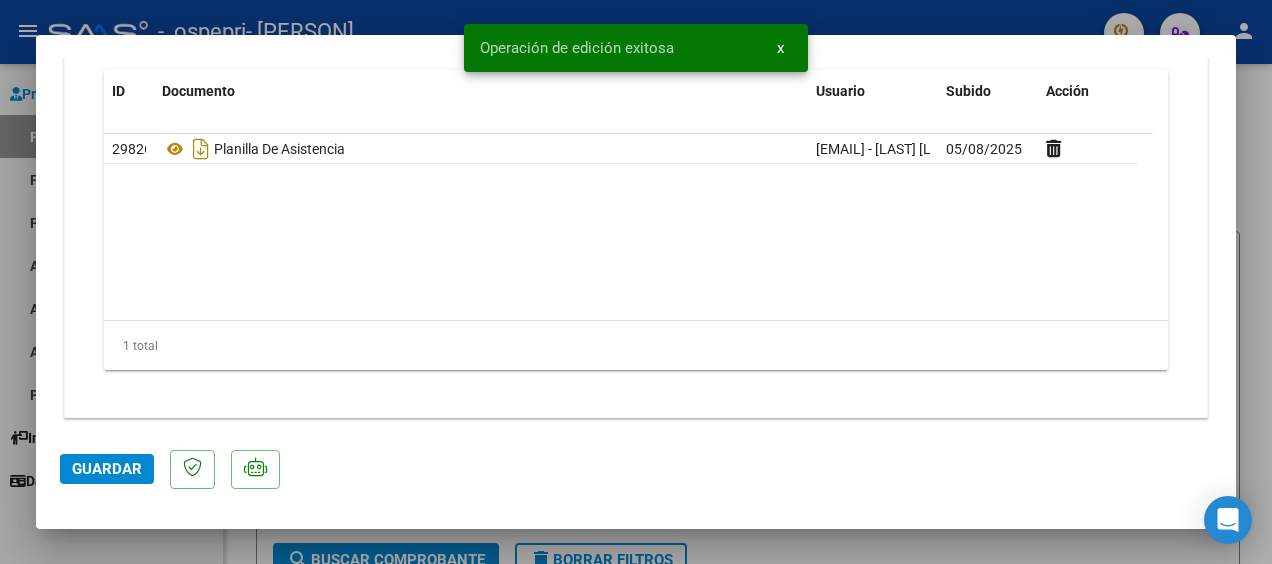 click at bounding box center [636, 282] 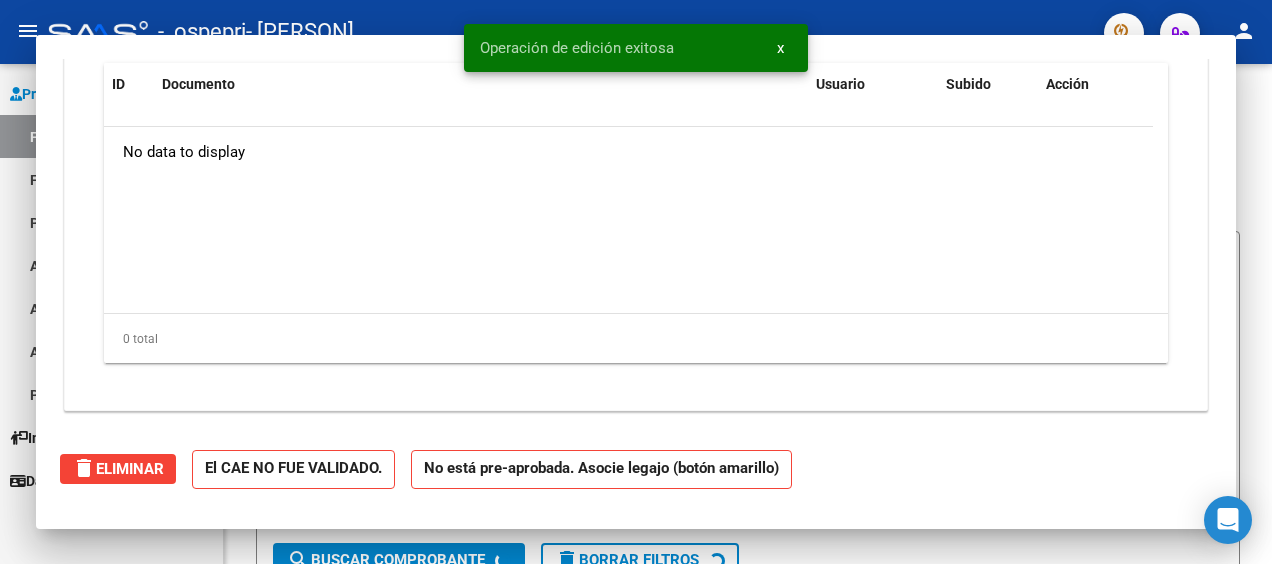 scroll, scrollTop: 0, scrollLeft: 0, axis: both 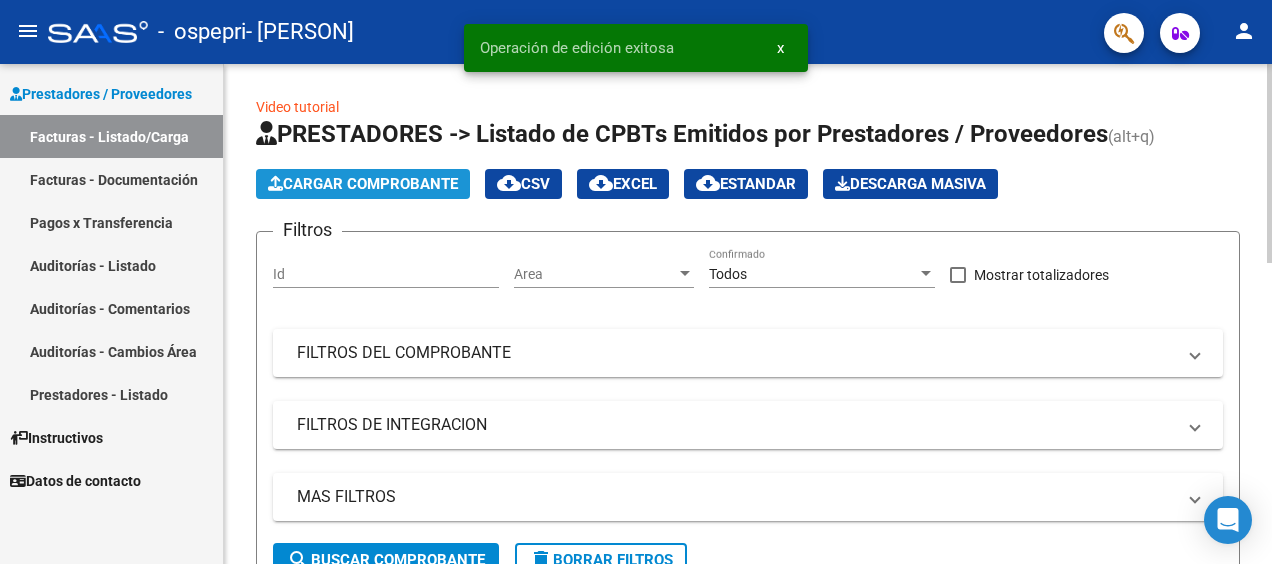 click on "Cargar Comprobante" 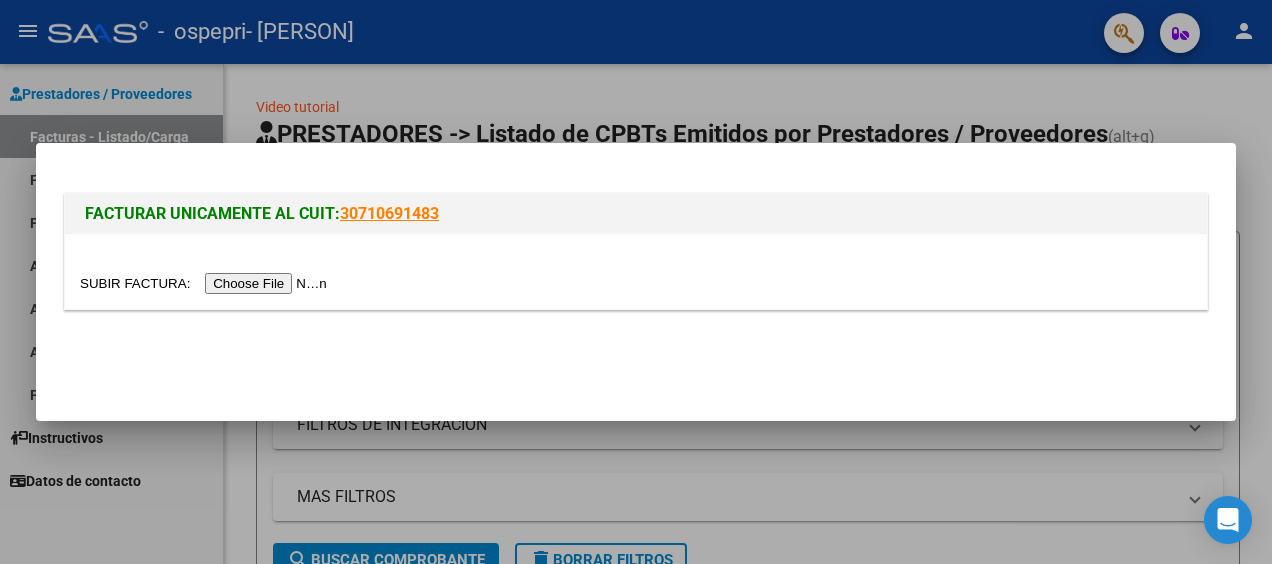 click at bounding box center (206, 283) 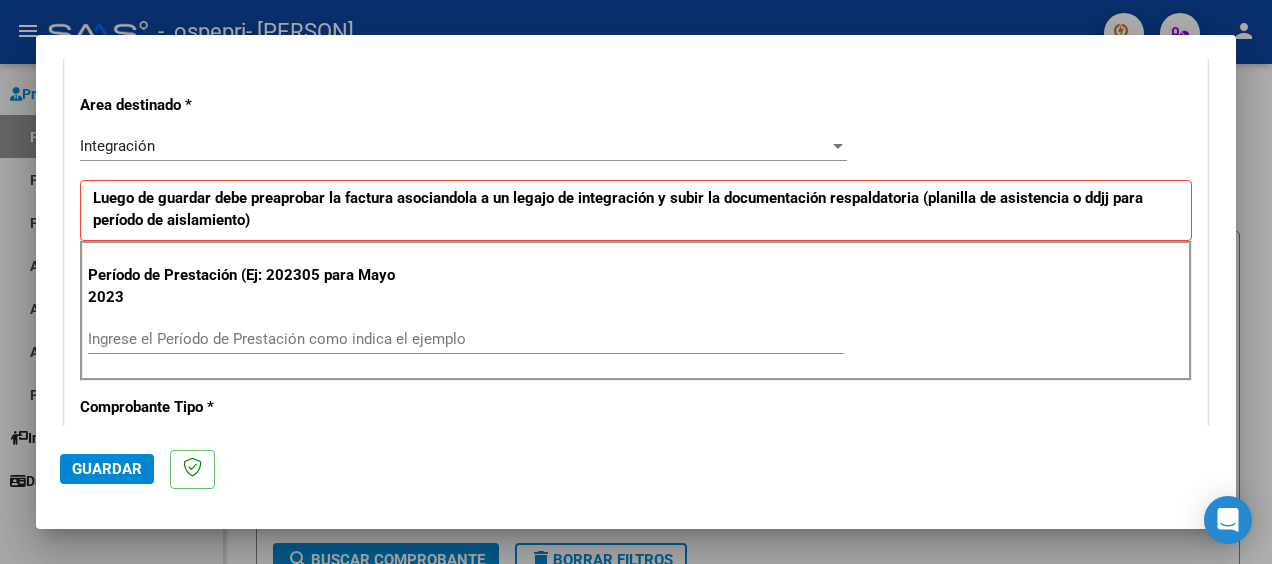 scroll, scrollTop: 411, scrollLeft: 0, axis: vertical 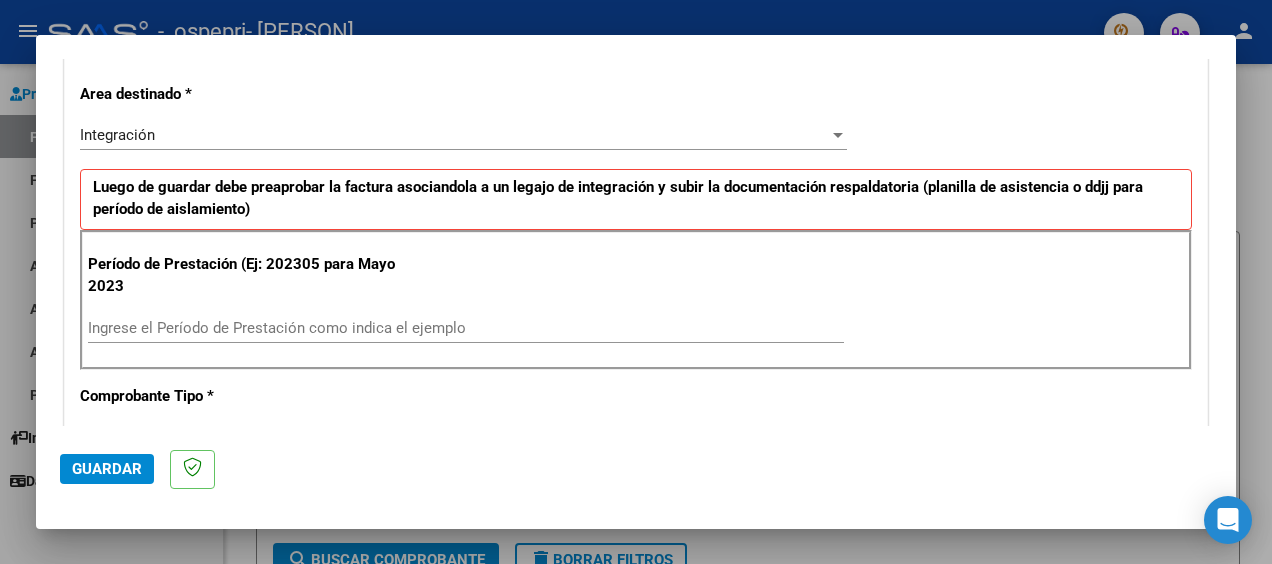 click on "Ingrese el Período de Prestación como indica el ejemplo" at bounding box center [466, 328] 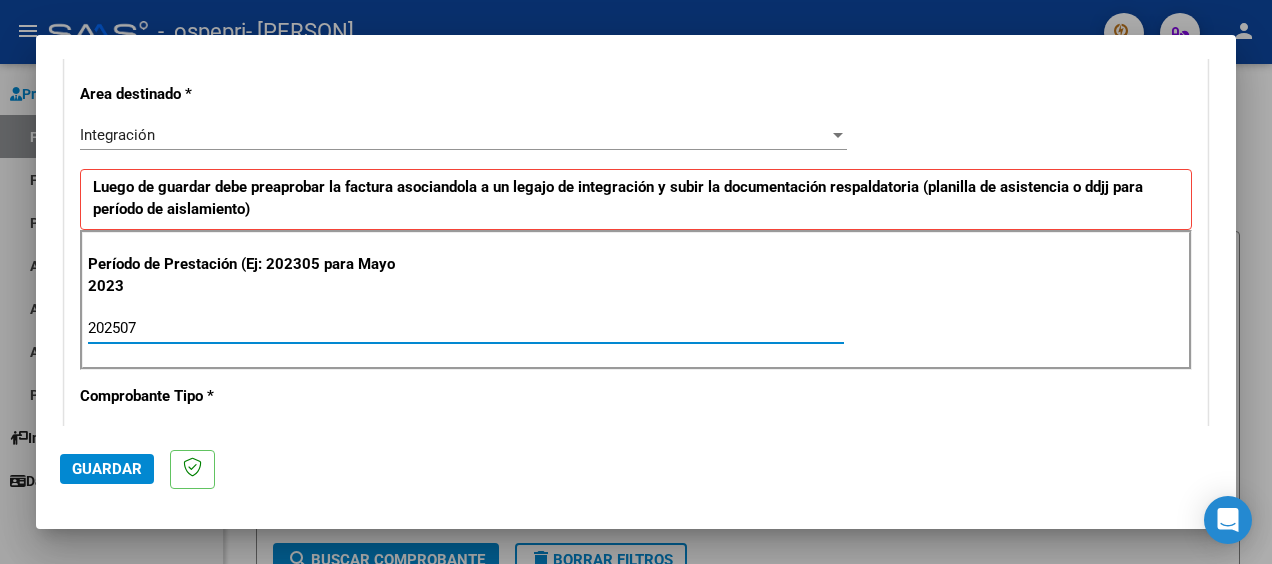 type on "202507" 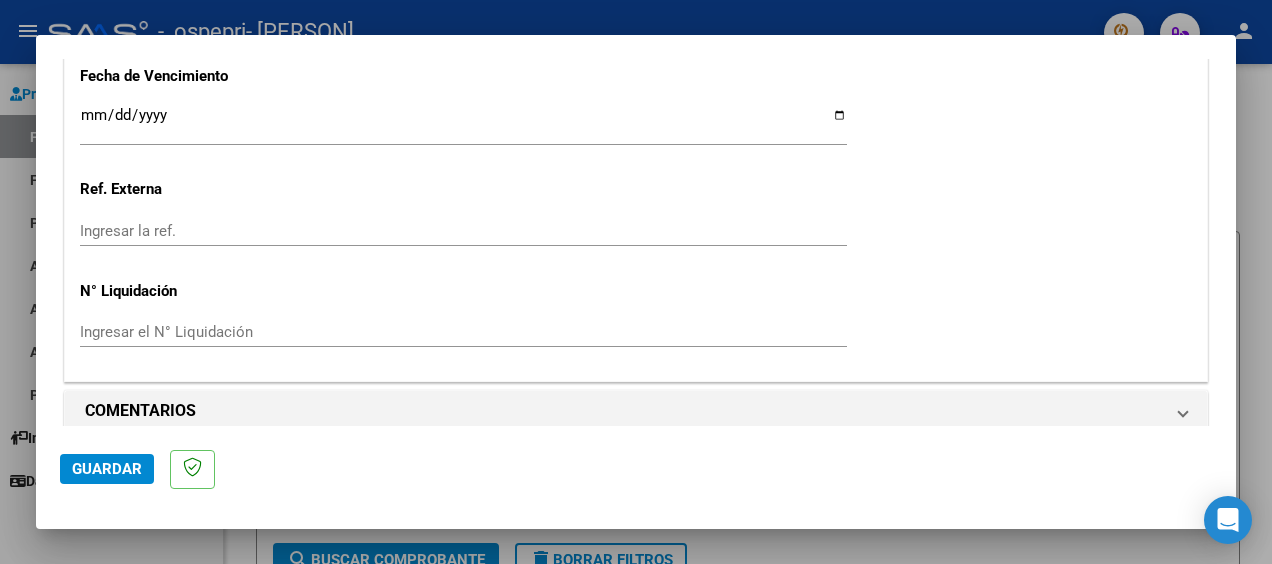 scroll, scrollTop: 1411, scrollLeft: 0, axis: vertical 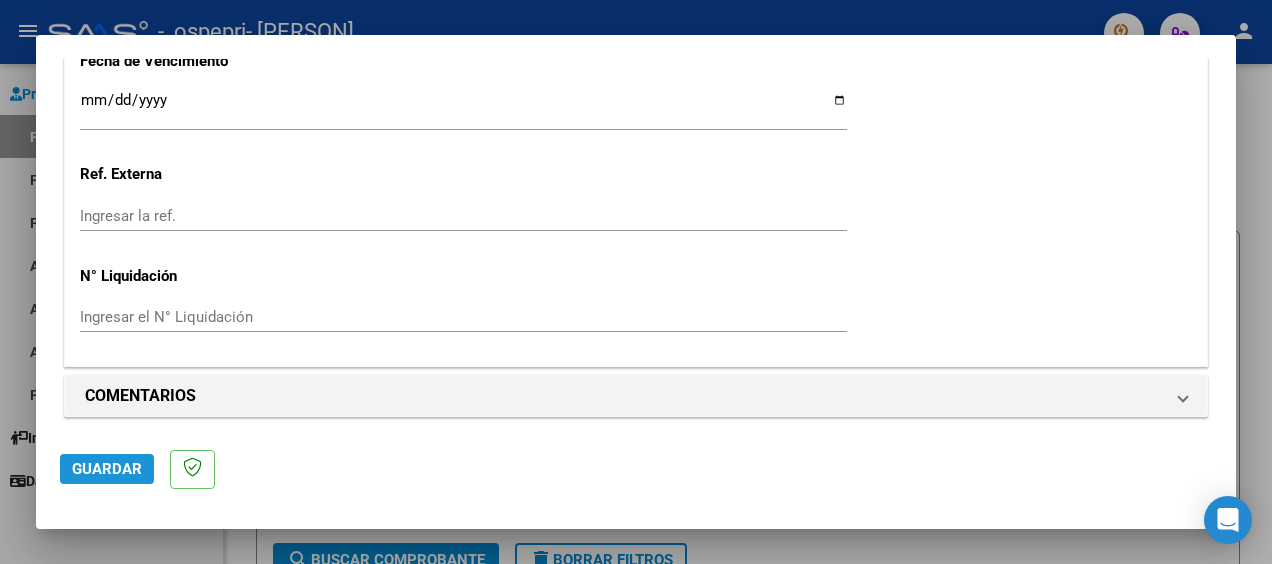 click on "Guardar" 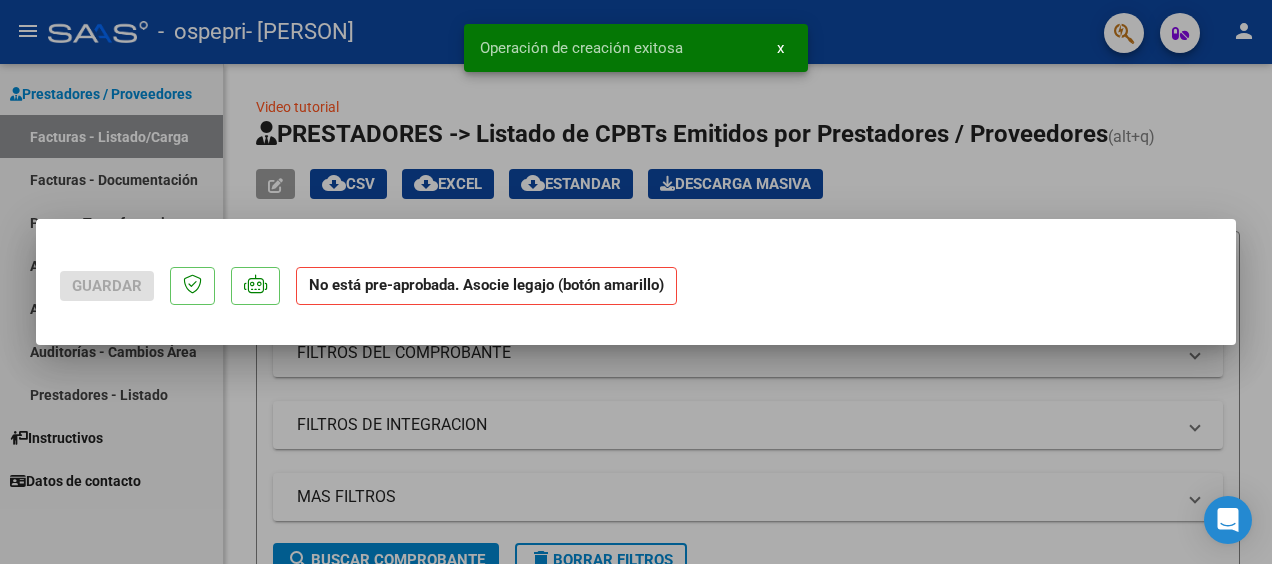 scroll, scrollTop: 0, scrollLeft: 0, axis: both 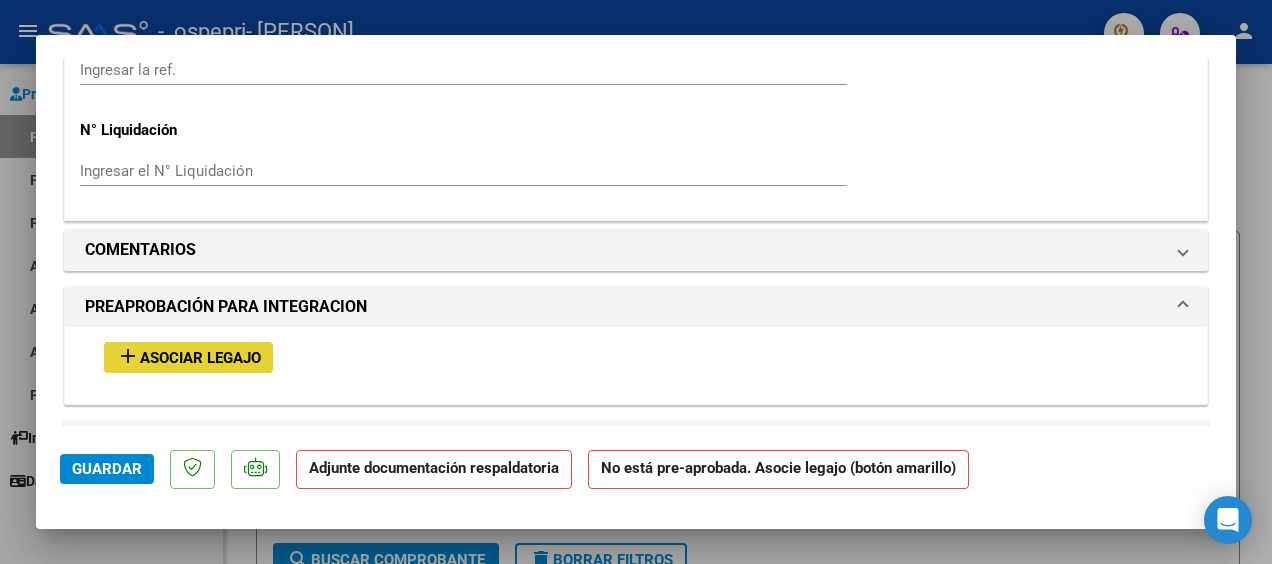 click on "add" at bounding box center (128, 356) 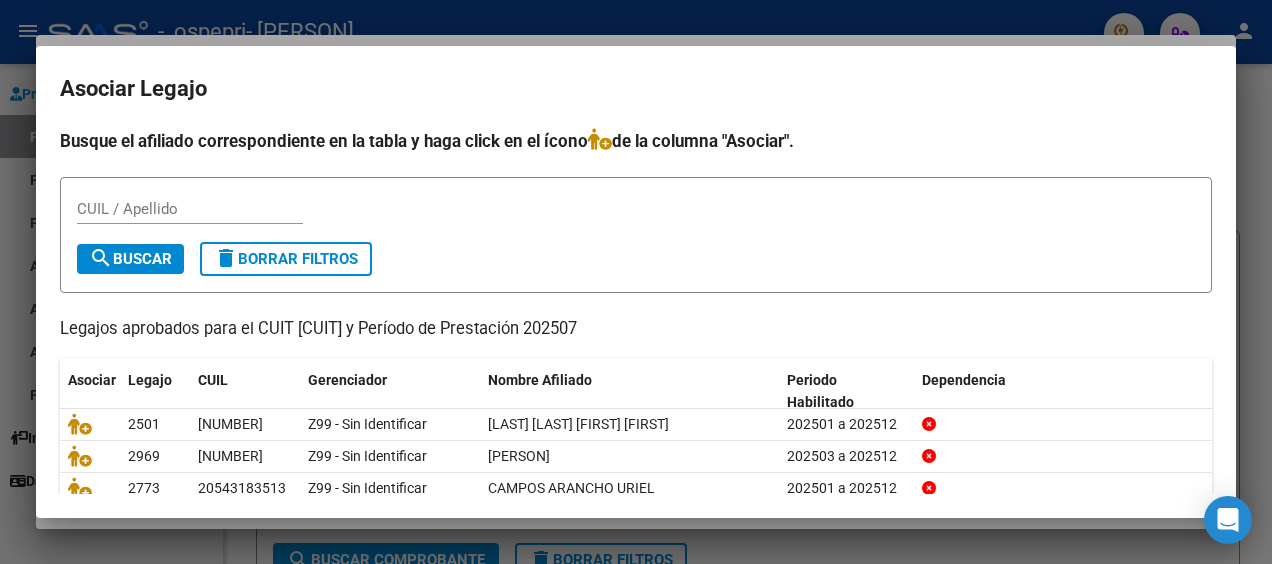 scroll, scrollTop: 112, scrollLeft: 0, axis: vertical 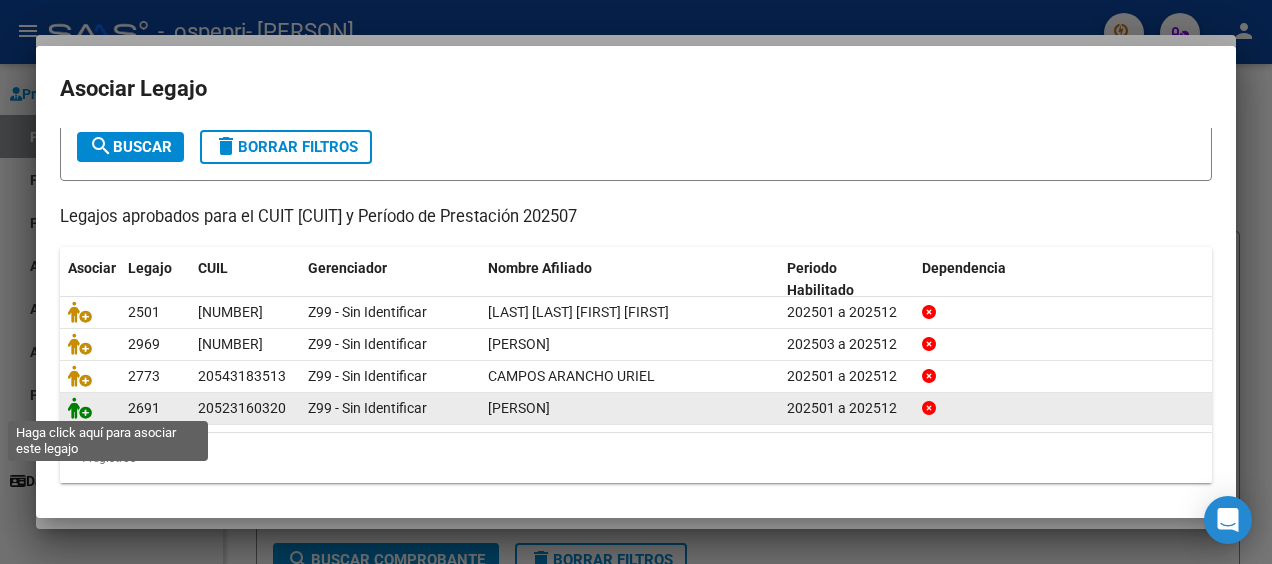 click 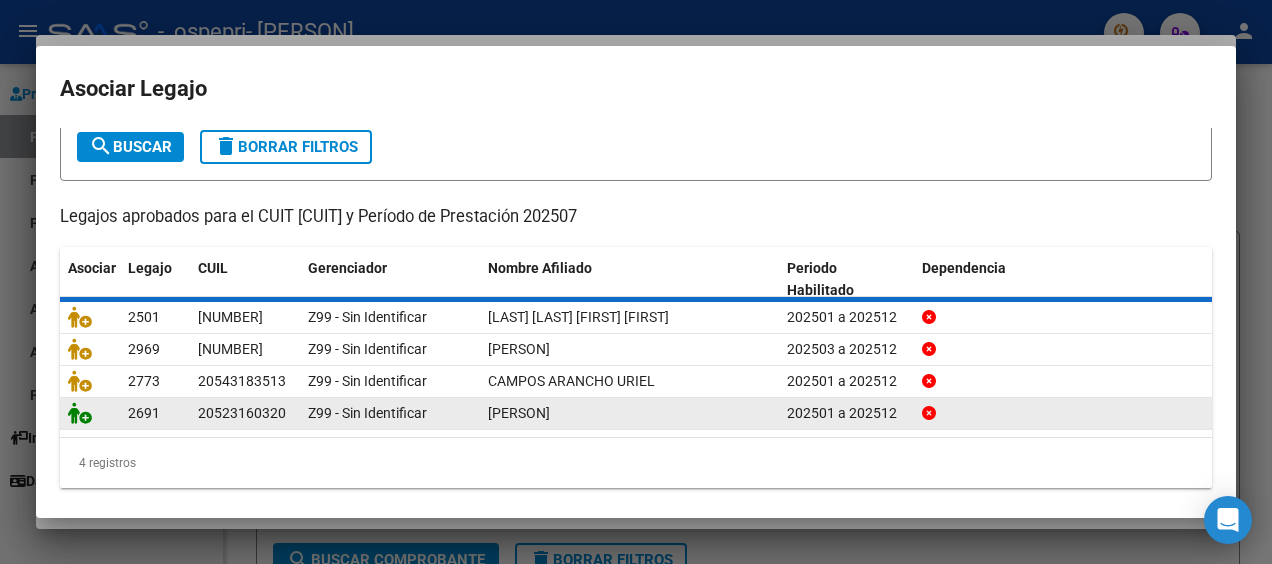 scroll, scrollTop: 1624, scrollLeft: 0, axis: vertical 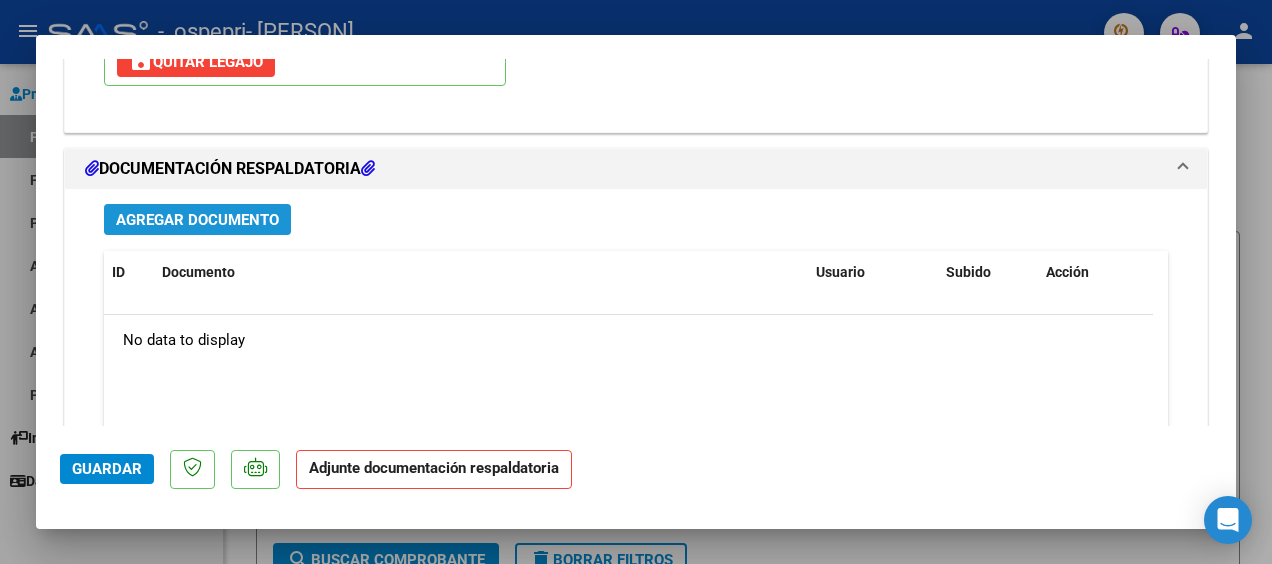 click on "Agregar Documento" at bounding box center (197, 220) 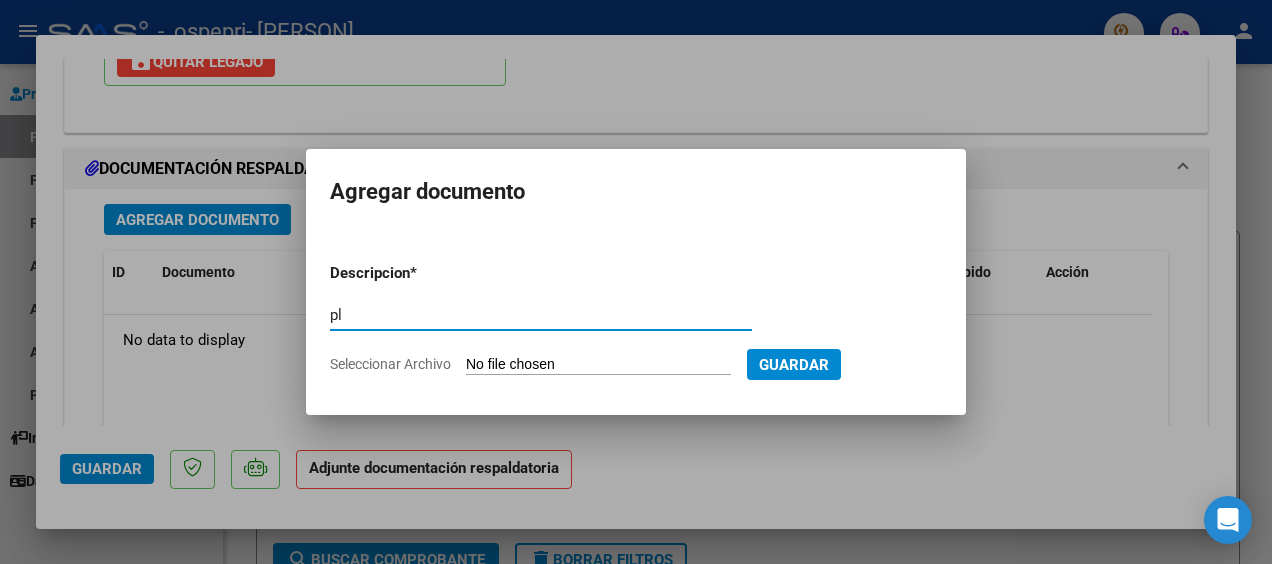 type on "p" 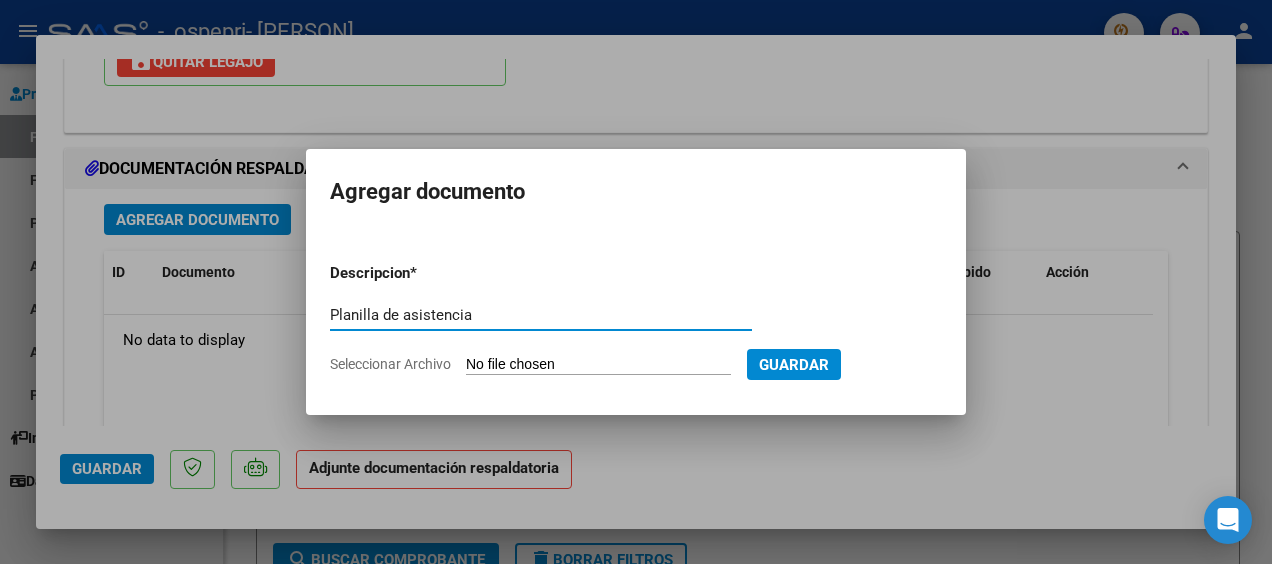 type on "Planilla de asistencia" 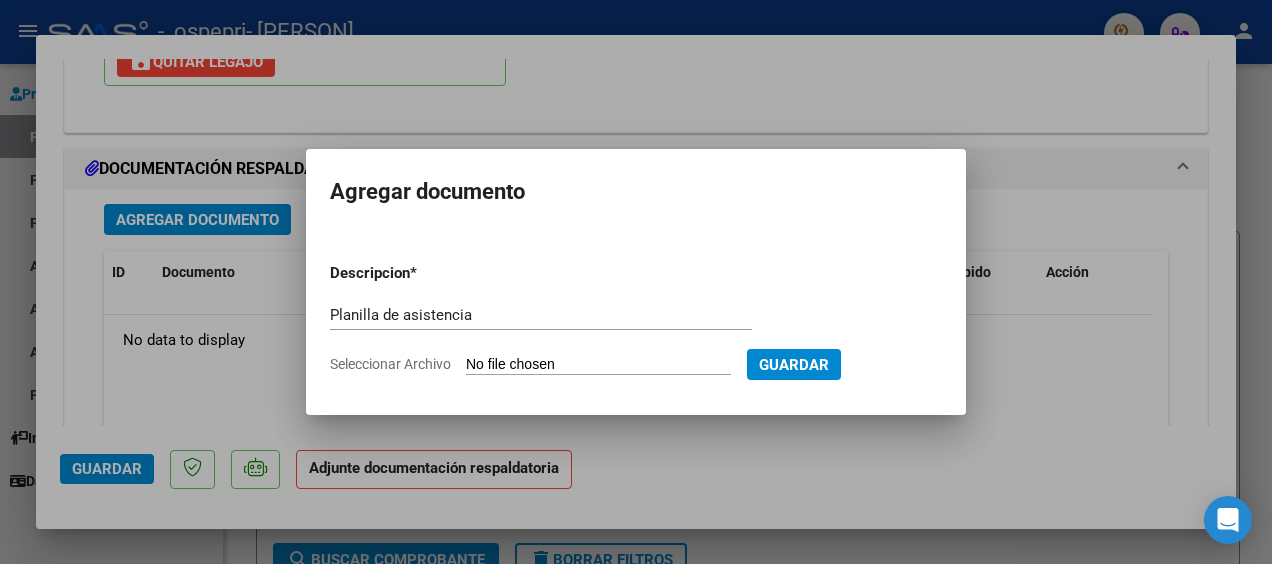 click on "Seleccionar Archivo" at bounding box center (598, 365) 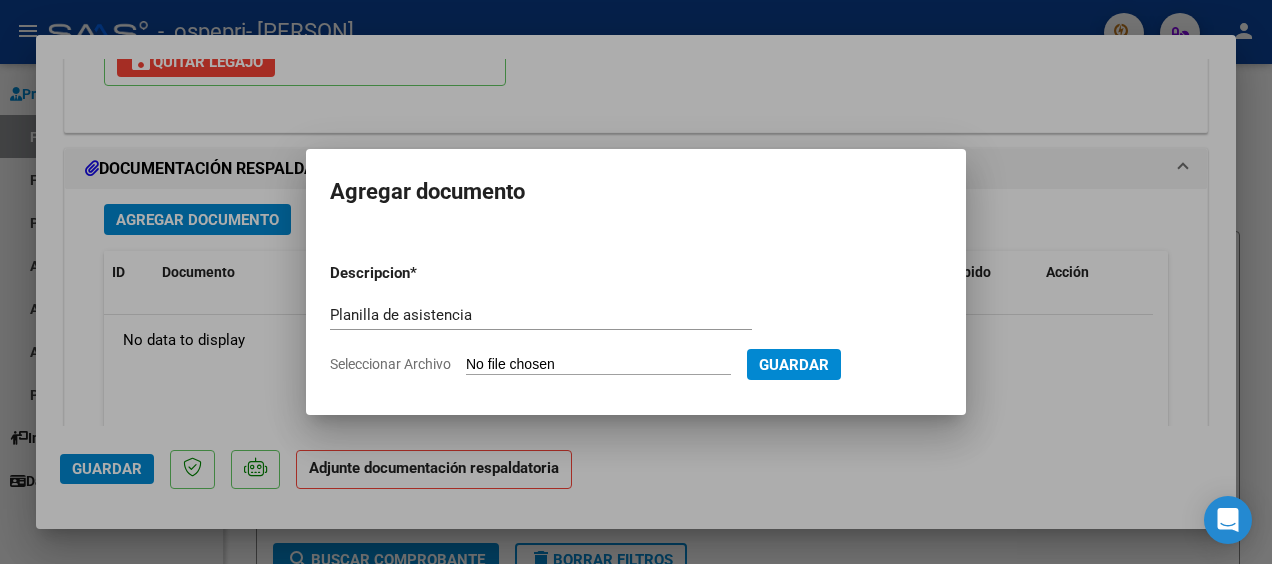 type on "C:\fakepath\PLANILLA DE ASISTENCIA - [PERSON] - JULIO 2025.pdf" 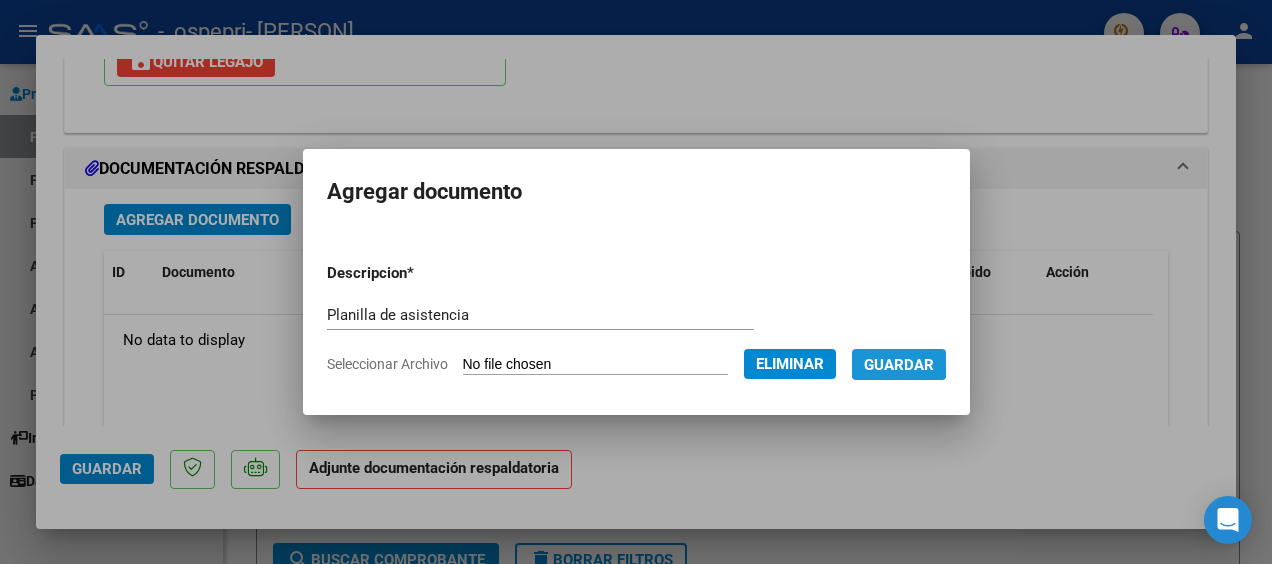 click on "Guardar" at bounding box center (899, 365) 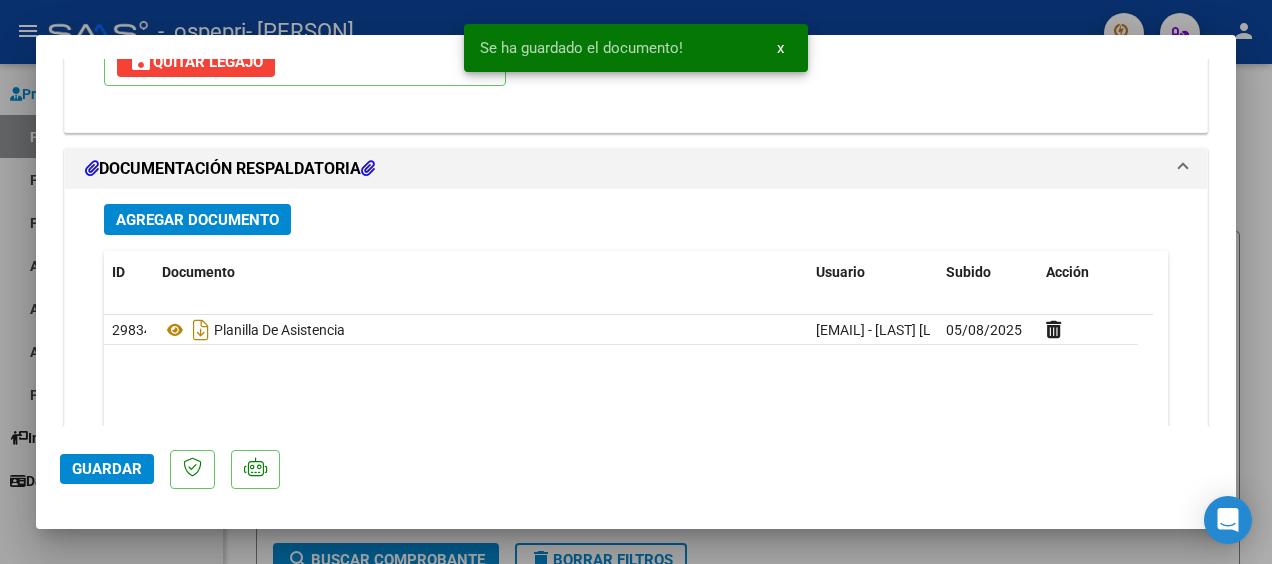 scroll, scrollTop: 2314, scrollLeft: 0, axis: vertical 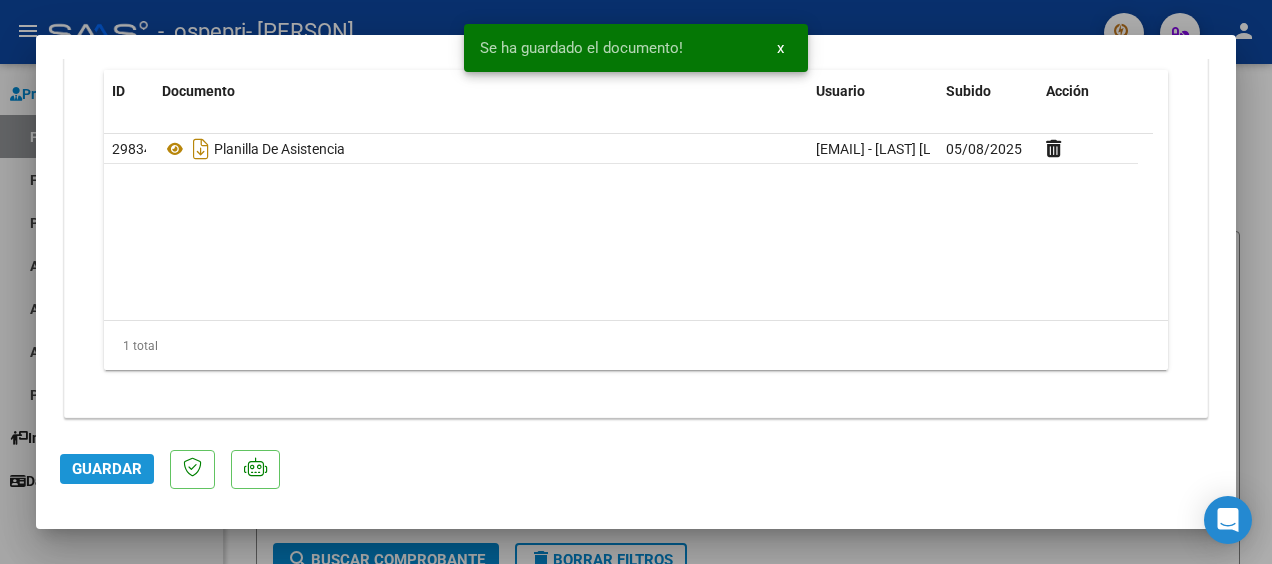 click on "Guardar" 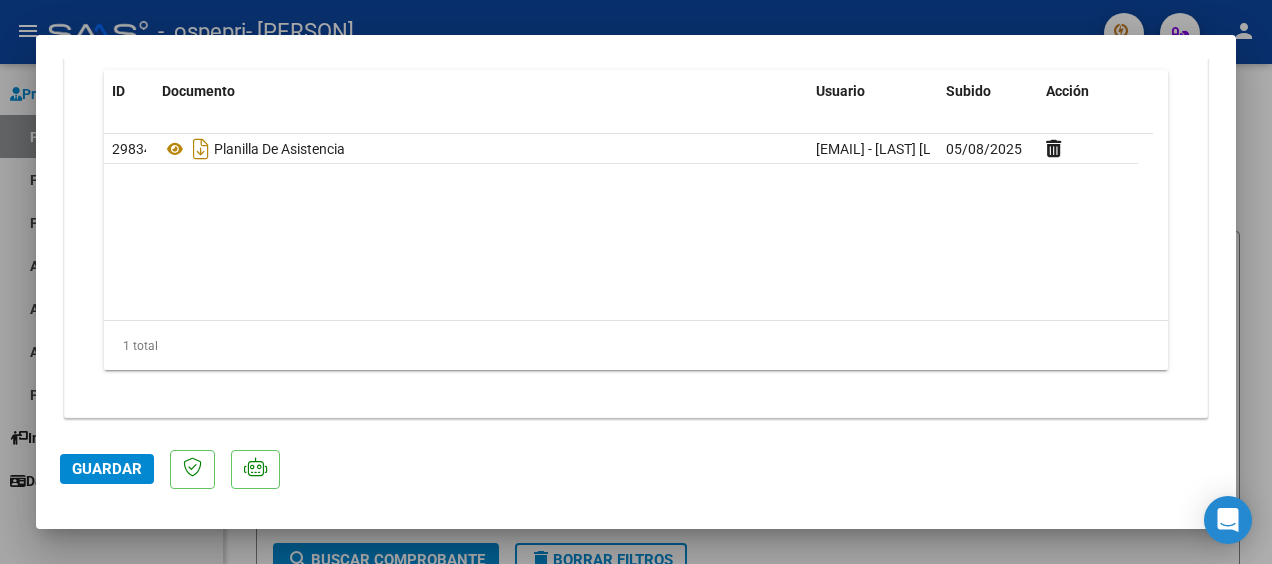click at bounding box center [636, 282] 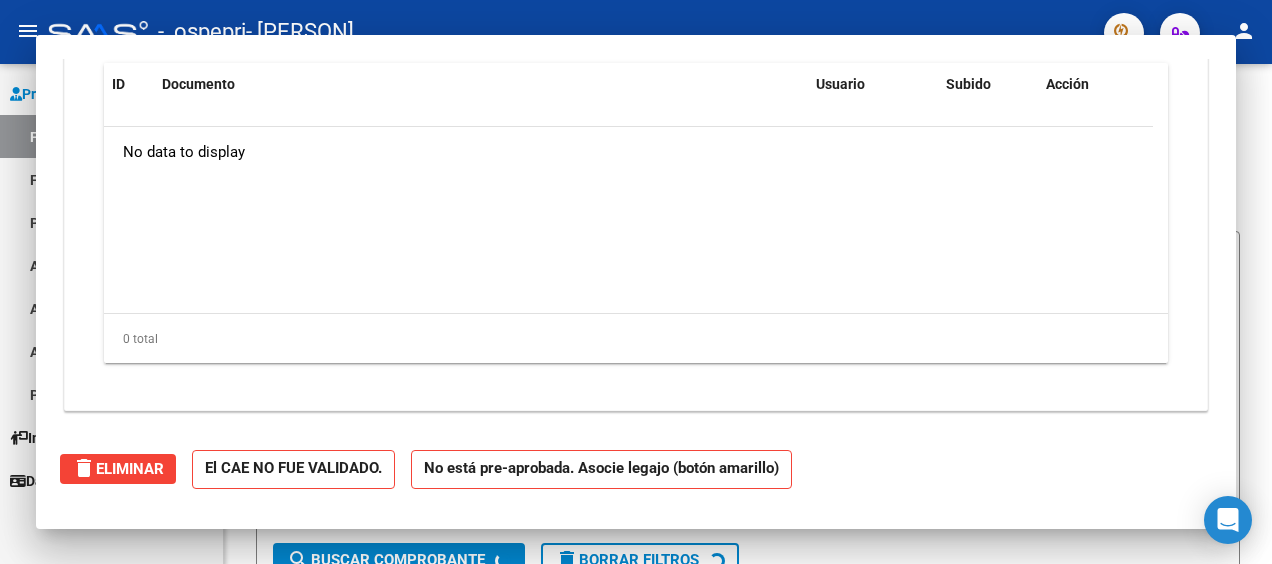 scroll, scrollTop: 0, scrollLeft: 0, axis: both 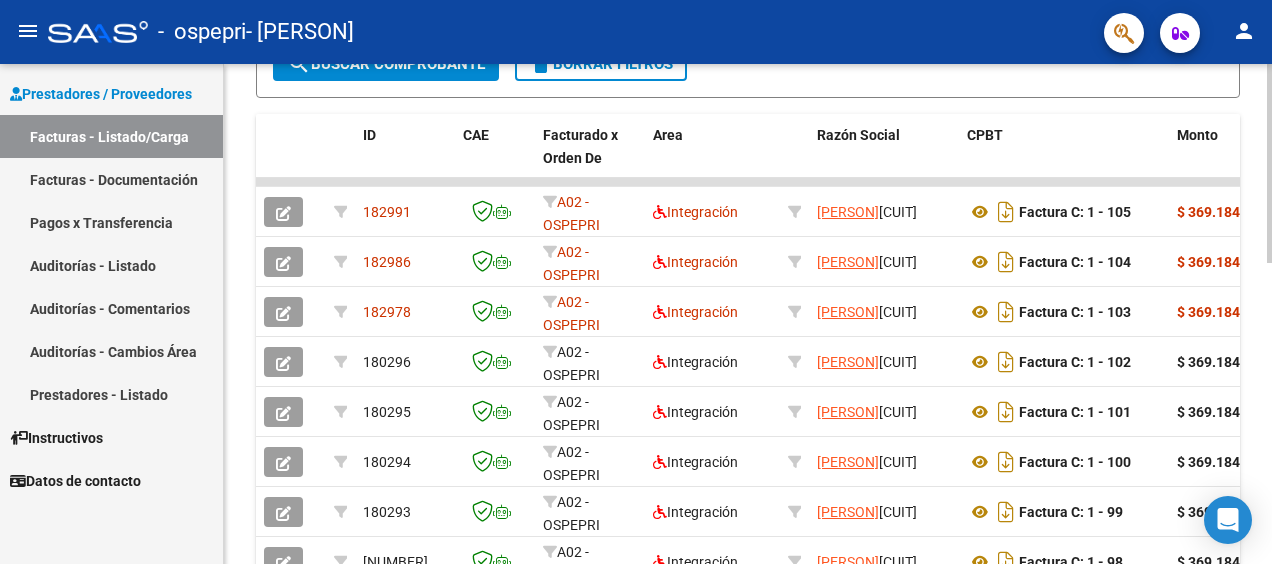click 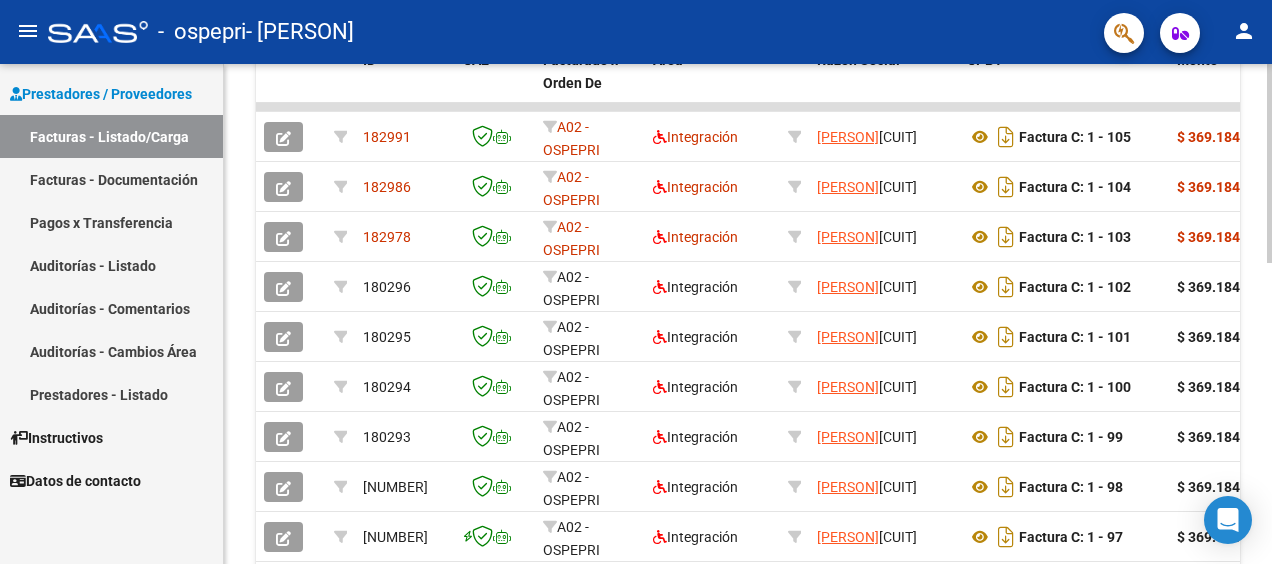 scroll, scrollTop: 572, scrollLeft: 0, axis: vertical 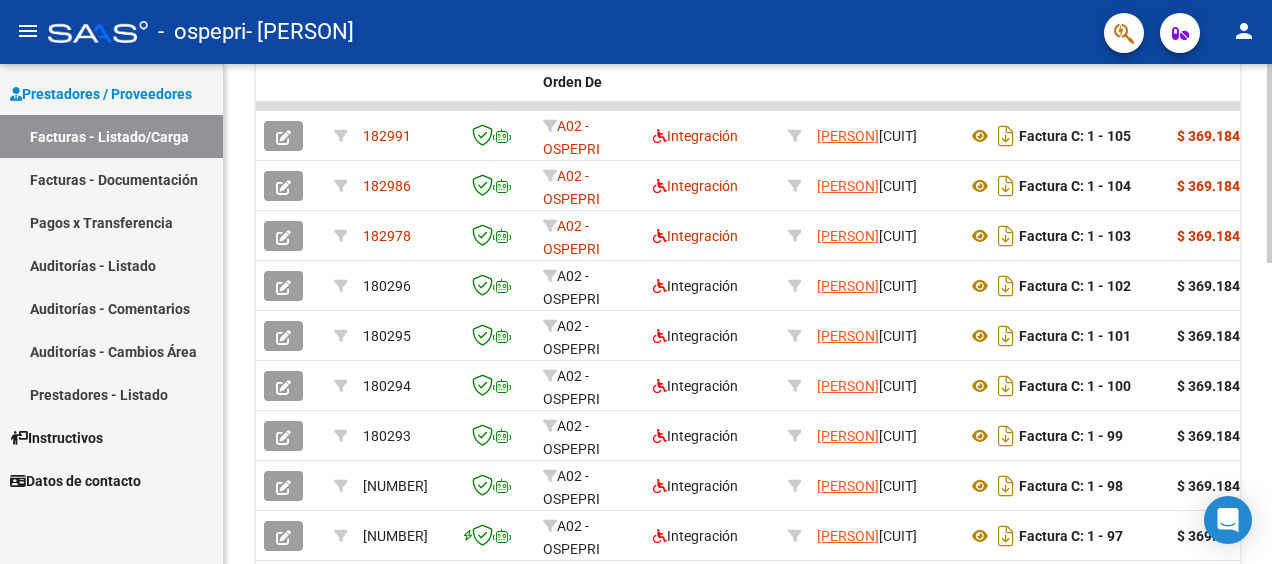 click on "menu -   ospepri   -[PERSON] person    Prestadores / Proveedores Facturas - Listado/Carga Facturas - Documentación Pagos x Transferencia Auditorías - Listado Auditorías - Comentarios Auditorías - Cambios Área Prestadores - Listado    Instructivos    Datos de contacto  Video tutorial   PRESTADORES -> Listado de CPBTs Emitidos por Prestadores / Proveedores (alt+q)   Cargar Comprobante
cloud_download  CSV  cloud_download  EXCEL  cloud_download  Estandar   Descarga Masiva
Filtros Id Area Area Todos Confirmado   Mostrar totalizadores   FILTROS DEL COMPROBANTE  Comprobante Tipo Comprobante Tipo Start date – End date Fec. Comprobante Desde / Hasta Días Emisión Desde(cant. días) Días Emisión Hasta(cant. días) CUIT / Razón Social Pto. Venta Nro. Comprobante Código SSS CAE Válido CAE Válido Todos Cargado Módulo Hosp. Todos Tiene facturacion Apócrifa Hospital Refes  FILTROS DE INTEGRACION  Período De Prestación Todos Rendido x SSS (dr_envio) Tipo de Registro" at bounding box center [636, 282] 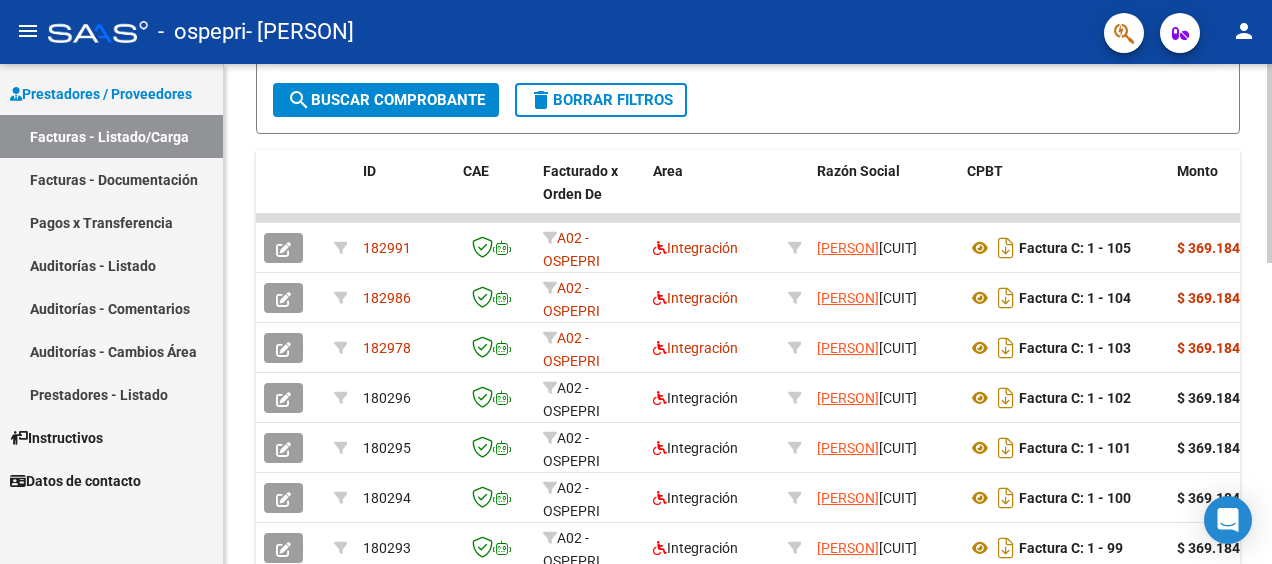 scroll, scrollTop: 465, scrollLeft: 0, axis: vertical 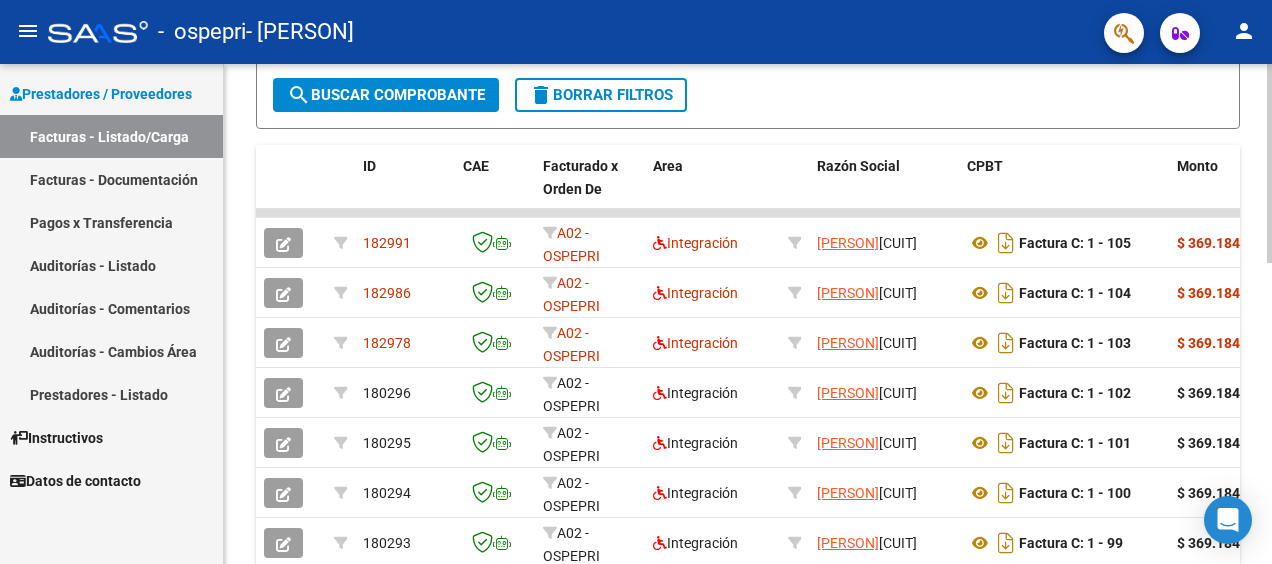 click 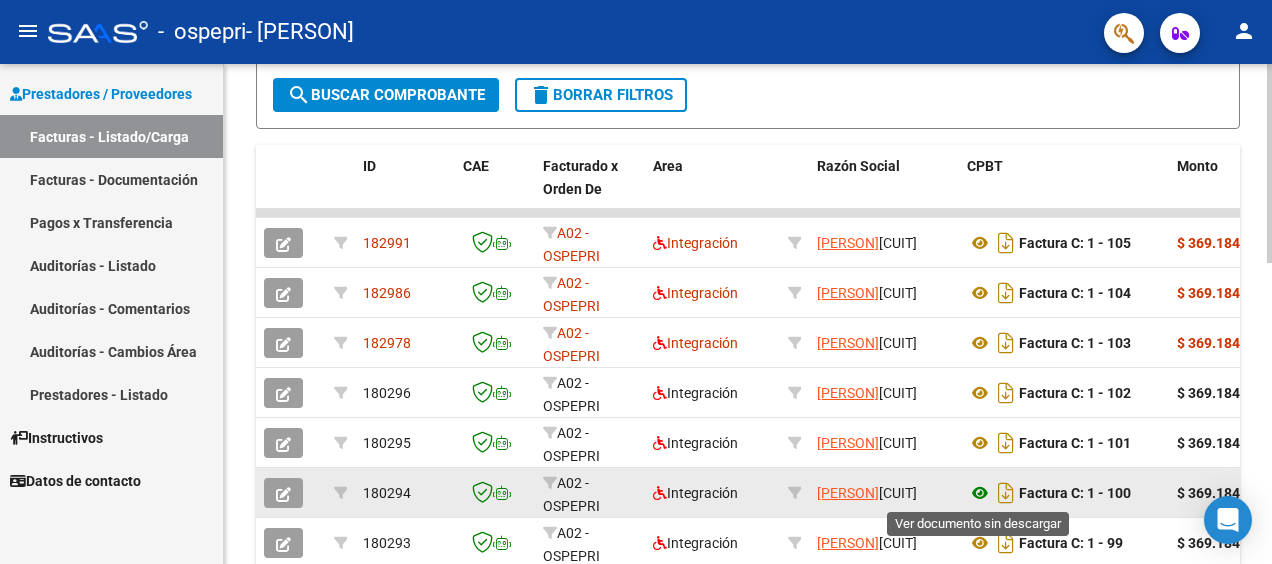 click 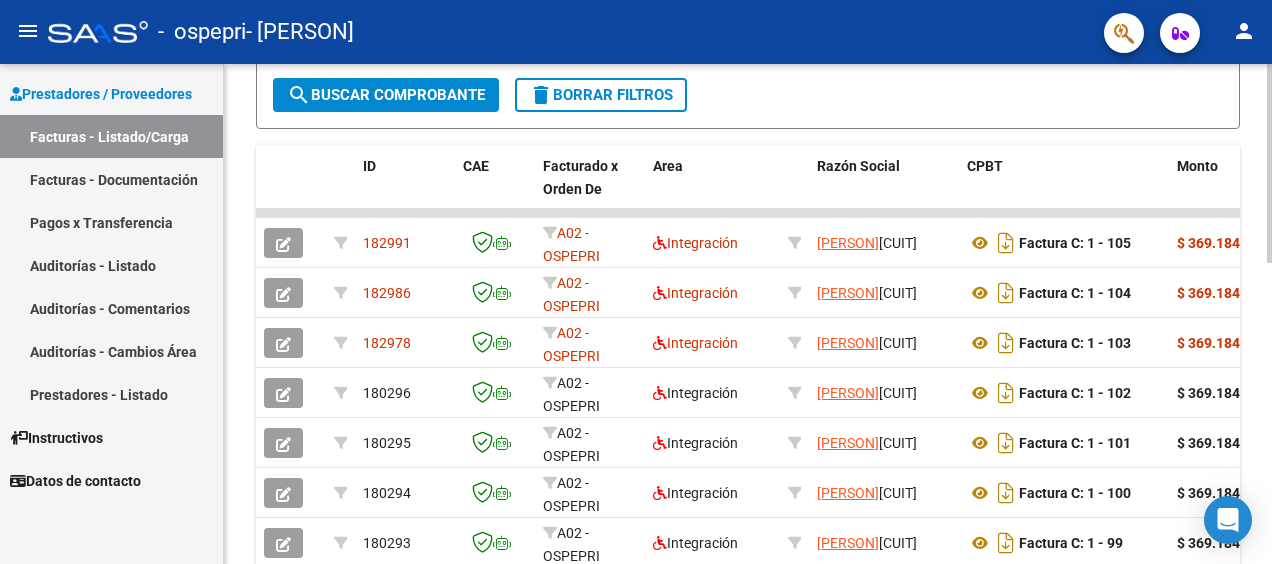 click on "Monto" 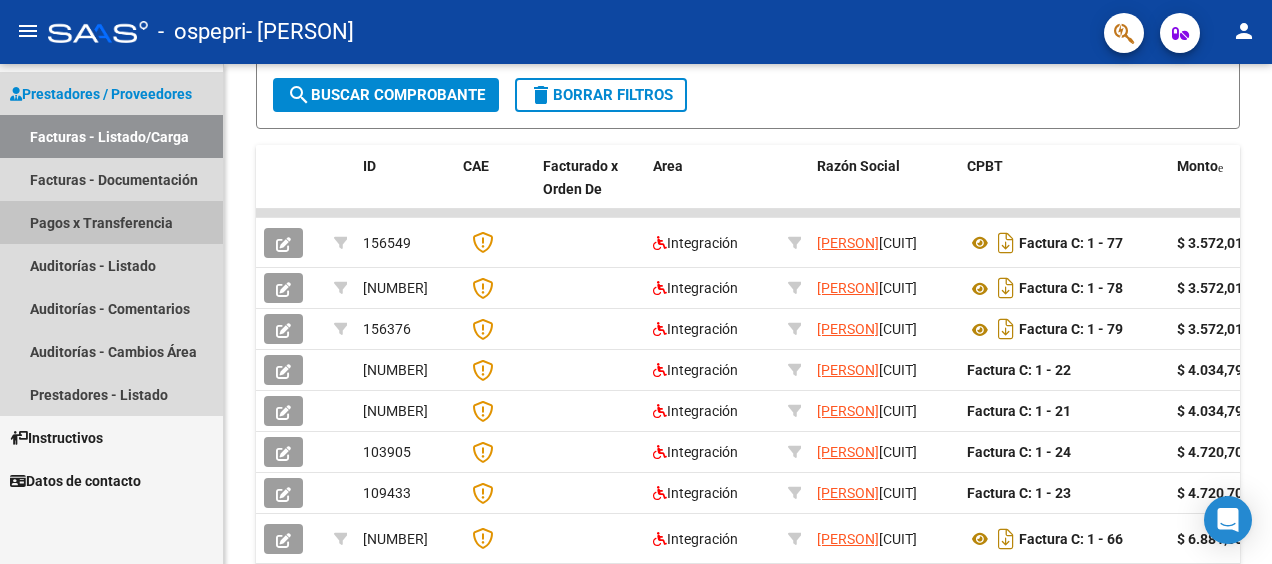 click on "Pagos x Transferencia" at bounding box center [111, 222] 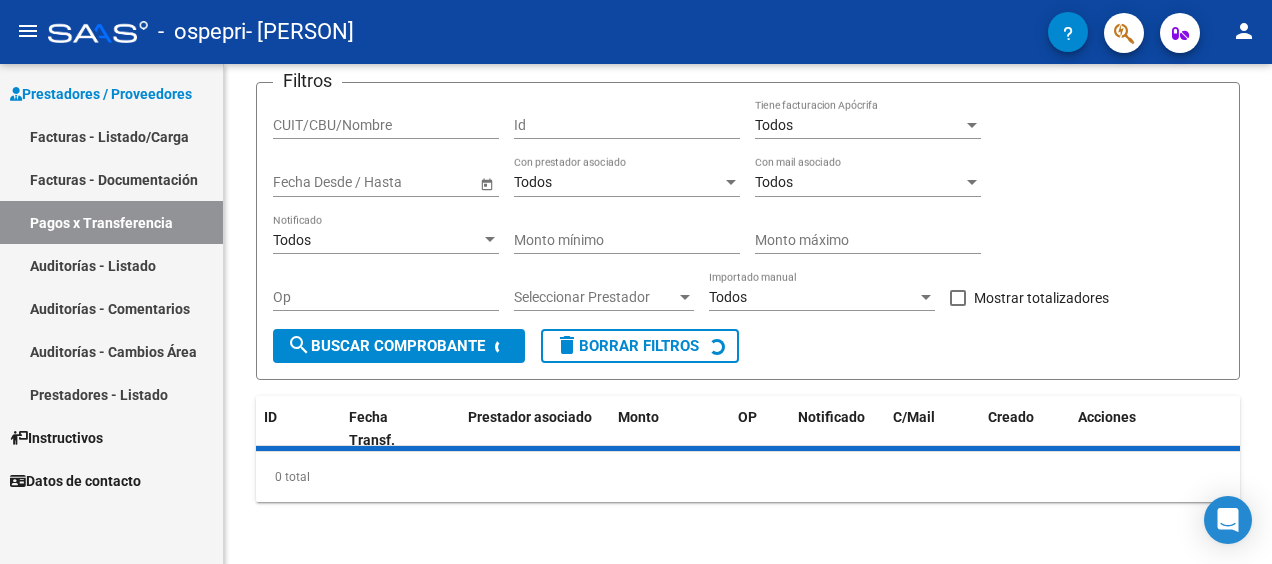 scroll, scrollTop: 173, scrollLeft: 0, axis: vertical 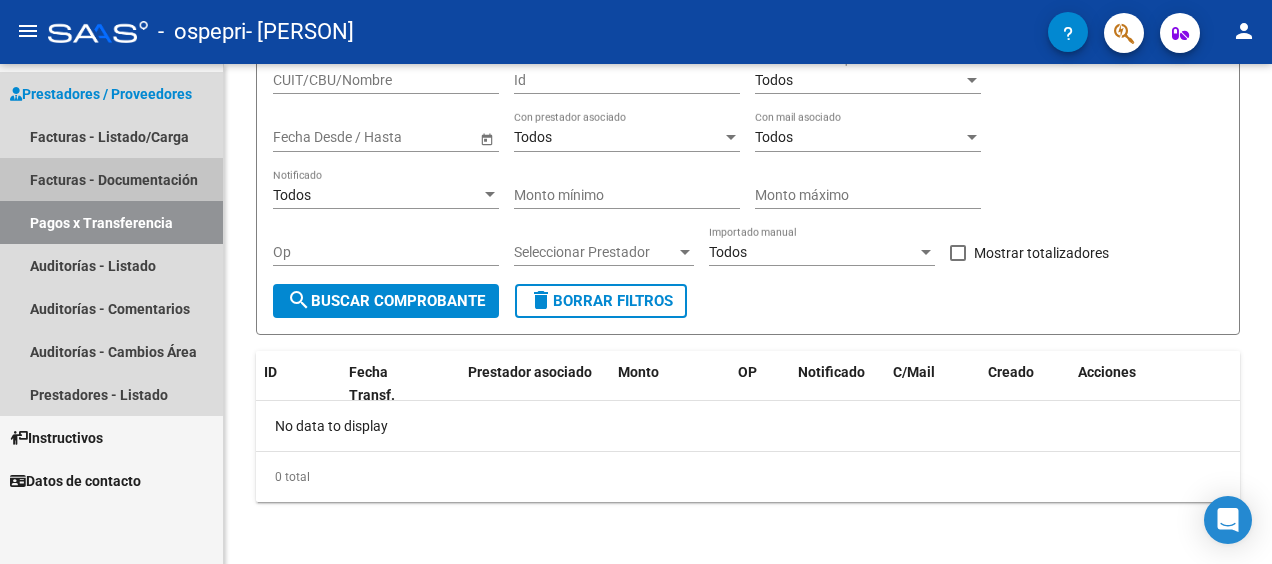 click on "Facturas - Documentación" at bounding box center [111, 179] 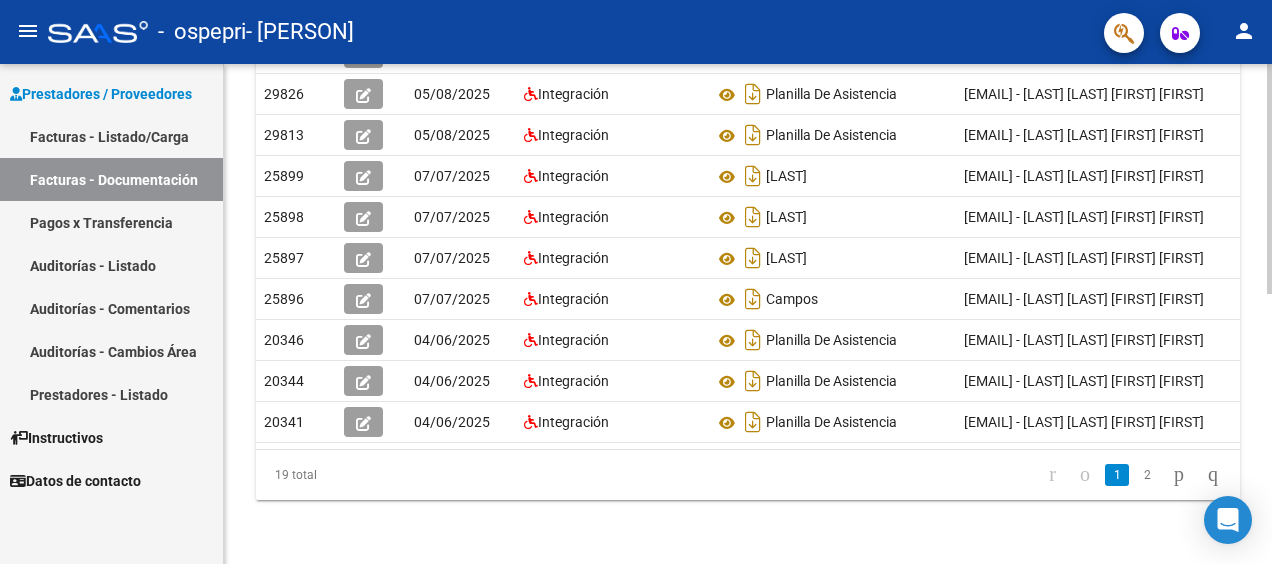 scroll, scrollTop: 586, scrollLeft: 0, axis: vertical 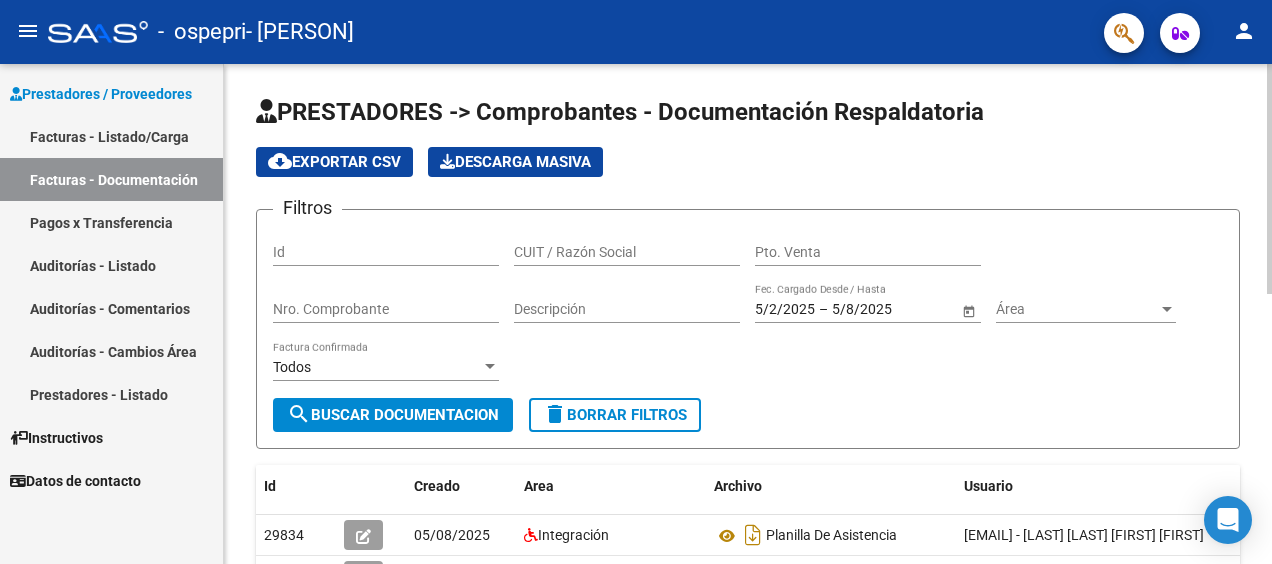 click on "menu -   ospepri   -[PERSON] person    Prestadores / Proveedores Facturas - Listado/Carga Facturas - Documentación Pagos x Transferencia Auditorías - Listado Auditorías - Comentarios Auditorías - Cambios Área Prestadores - Listado    Instructivos    Datos de contacto  PRESTADORES -> Listado de CPBTs Emitidos por Prestadores / Proveedores (alt+q)   Cargar Comprobante
cloud_download  CSV  cloud_download  EXCEL  cloud_download  Estandar   Descarga Masiva
Filtros Id Area Area Todos Confirmado   Mostrar totalizadores   FILTROS DEL COMPROBANTE  Comprobante Tipo Comprobante Tipo Start date – End date Fec. Comprobante Desde / Hasta Días Emisión Desde(cant. días) Días Emisión Hasta(cant. días) CUIT / Razón Social Pto. Venta Nro. Comprobante Código SSS CAE Válido CAE Válido Todos Cargado Módulo Hosp. Todos Tiene facturacion Apócrifa Hospital Refes  FILTROS DE INTEGRACION  Período De Prestación Todos Rendido x SSS (dr_envio) Tipo de Registro" 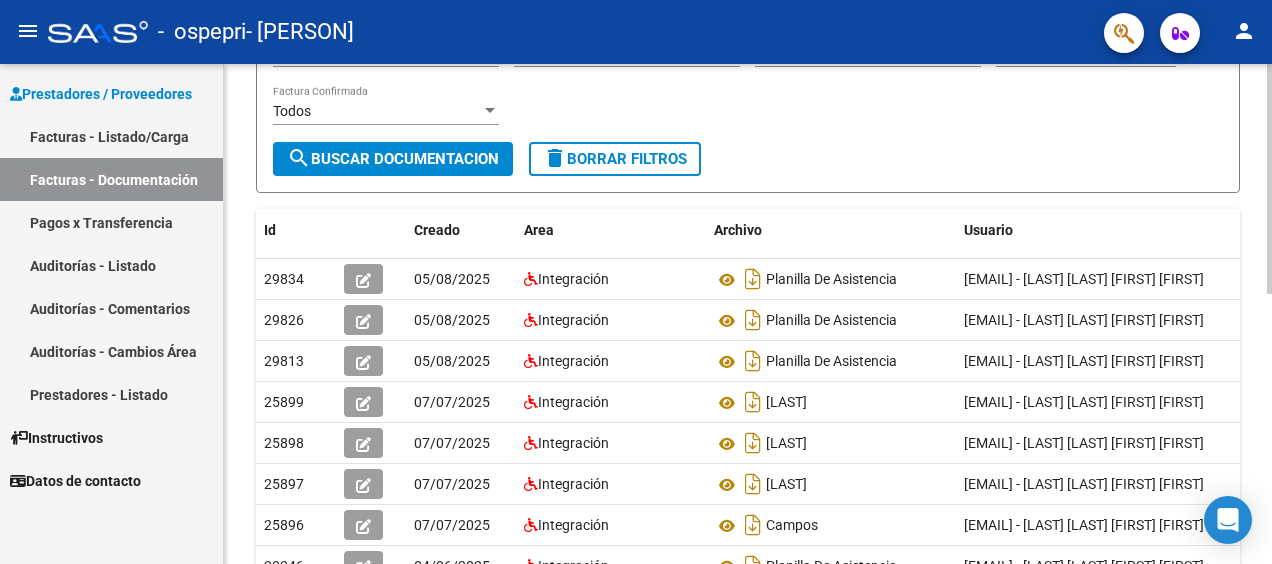 scroll, scrollTop: 260, scrollLeft: 0, axis: vertical 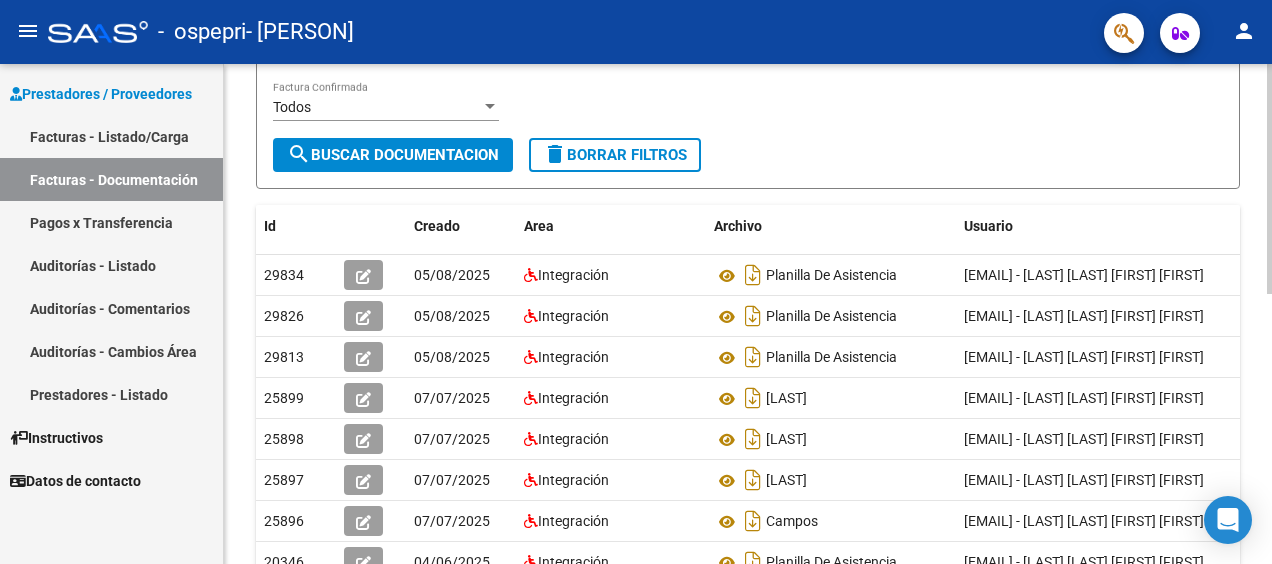 click on "menu -   ospepri   -[PERSON] person    Prestadores / Proveedores Facturas - Listado/Carga Facturas - Documentación Pagos x Transferencia Auditorías - Listado Auditorías - Comentarios Auditorías - Cambios Área Prestadores - Listado    Instructivos    Datos de contacto  PRESTADORES -> Comprobantes - Documentación Respaldatoria cloud_download  Exportar CSV   Descarga Masiva
Filtros Id CUIT / Razón Social Pto. Venta Nro. Comprobante Descripción 5/2/2025 5/2/2025 – 5/8/2025 5/8/2025 Fec. Cargado Desde / Hasta Área Área Todos Factura Confirmada search  Buscar Documentacion  delete  Borrar Filtros  Id Creado Area Archivo Usuario Acción 29834
05/08/2025 Integración Planilla De Asistencia  [EMAIL] - [PERSON]  29826
05/08/2025 Integración Planilla De Asistencia  [EMAIL] - [PERSON]  29813
05/08/2025 Integración Planilla De Asistencia  [EMAIL] - [PERSON]" at bounding box center (636, 282) 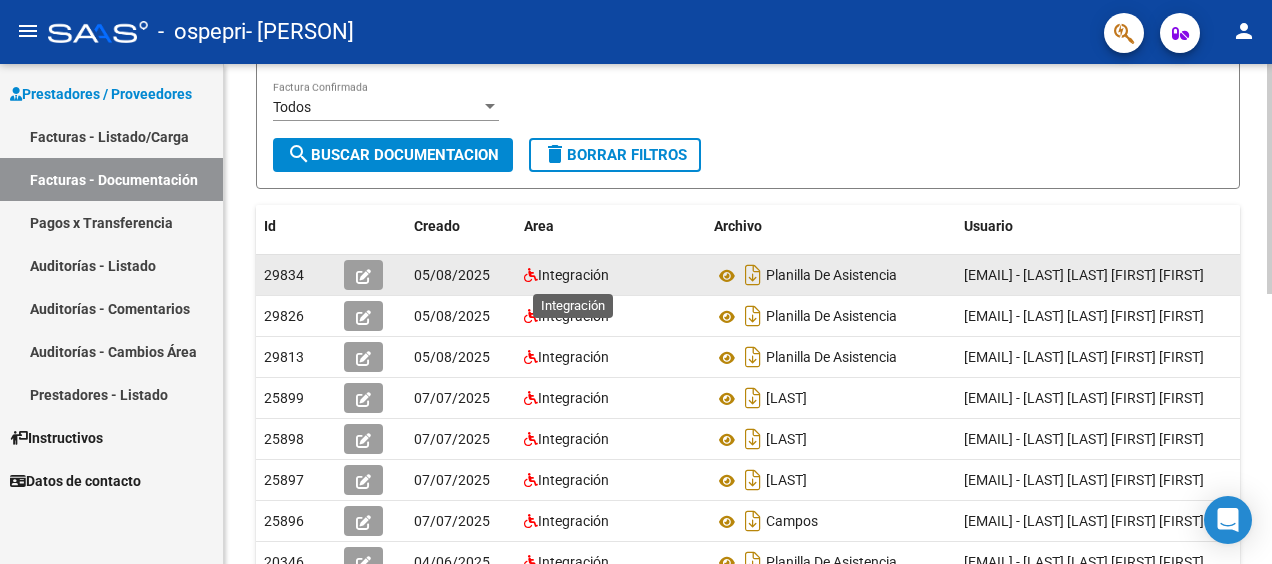 click on "Integración" 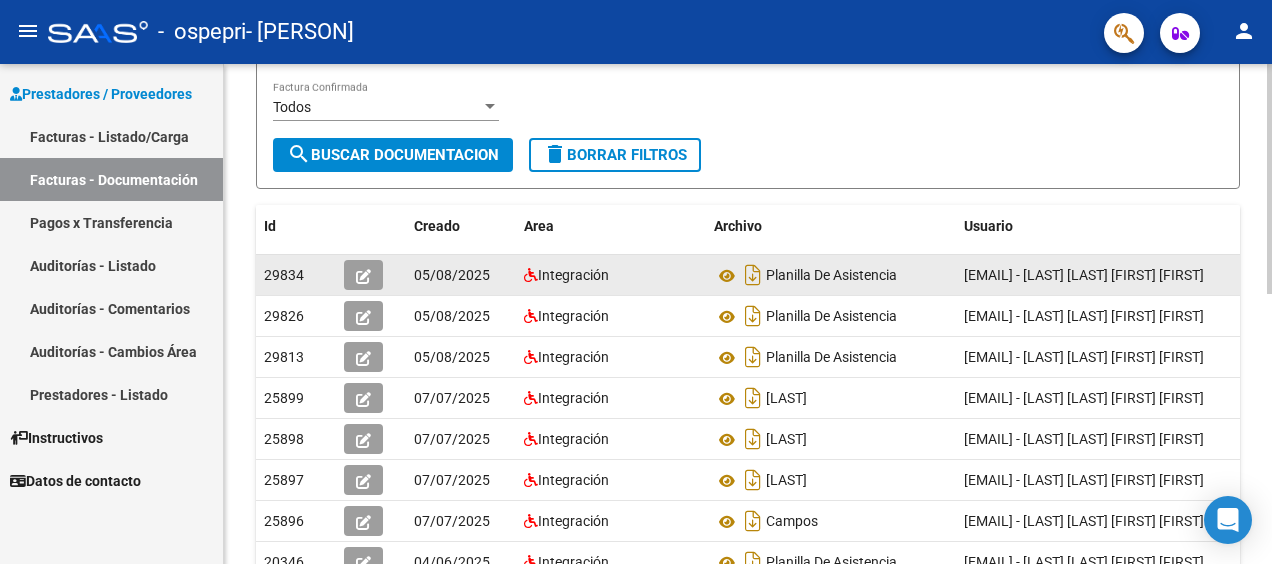click on "Integración" 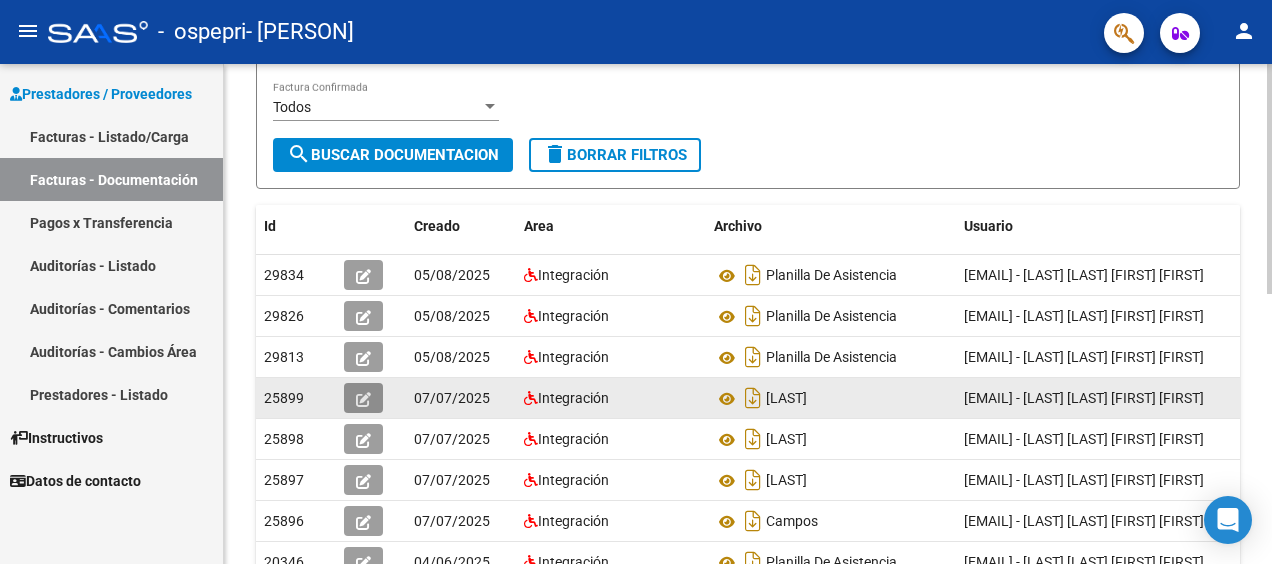 click 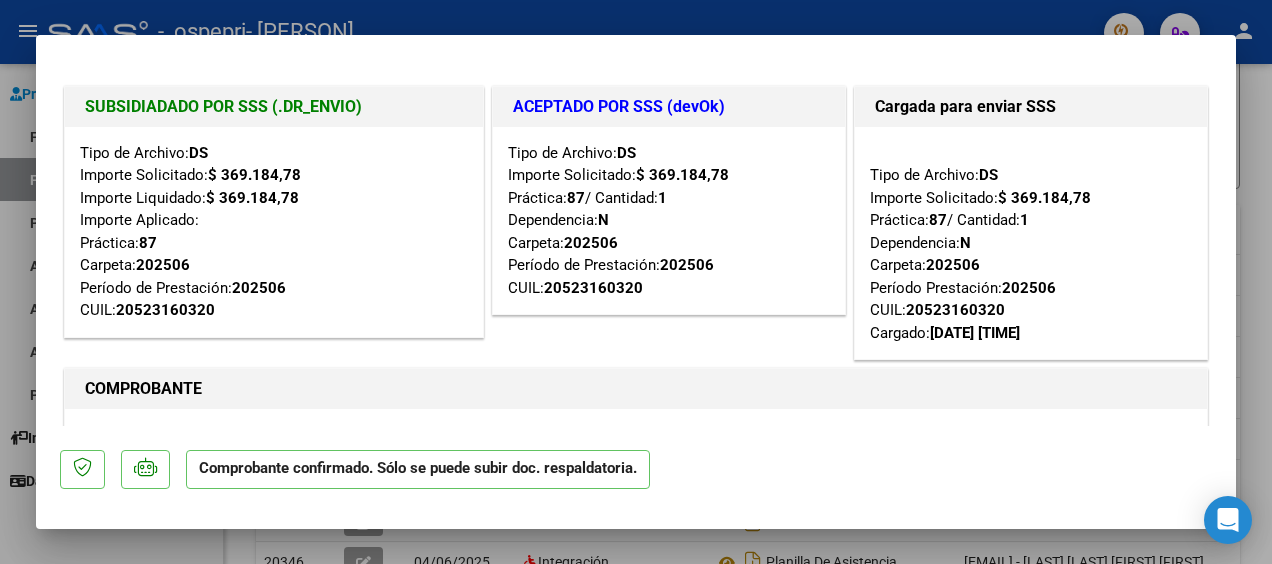 click at bounding box center [636, 282] 